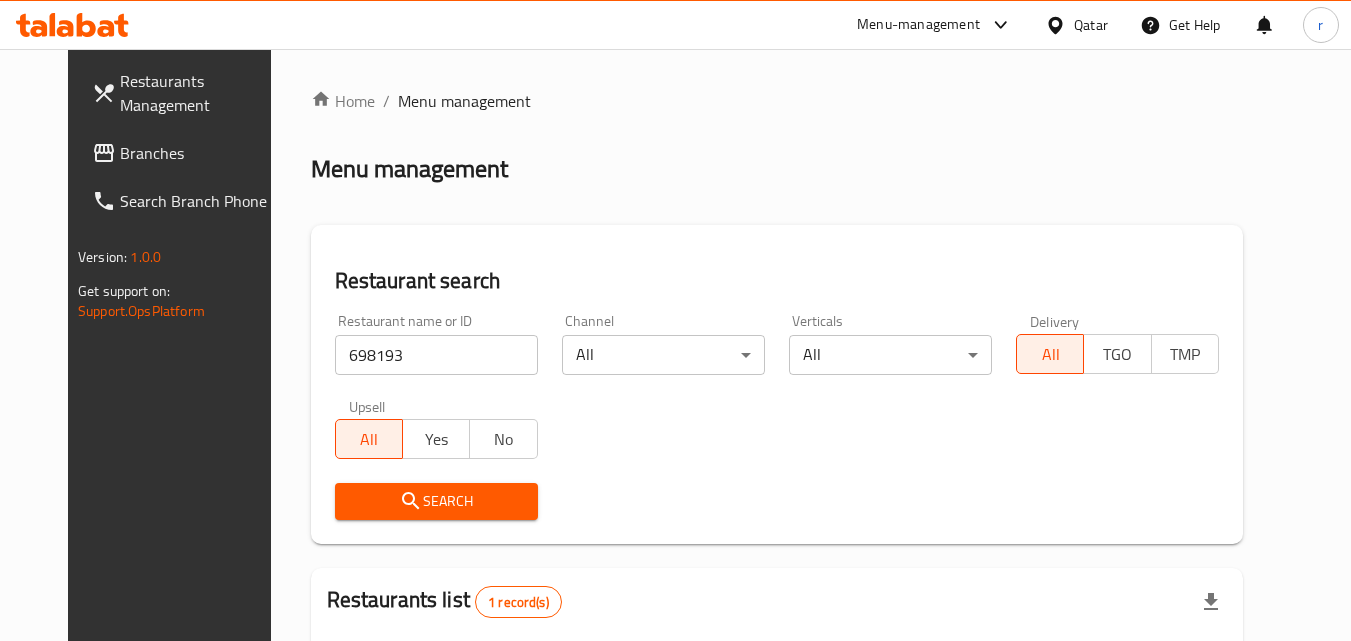 scroll, scrollTop: 0, scrollLeft: 0, axis: both 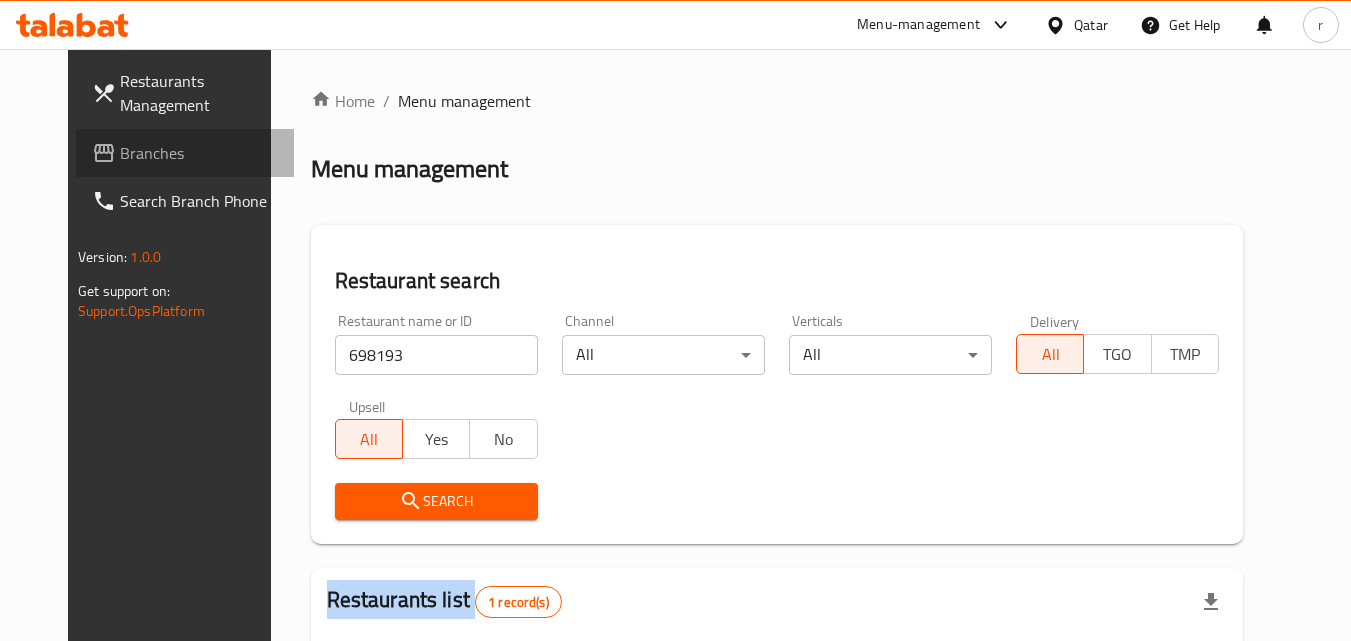 click on "Branches" at bounding box center [199, 153] 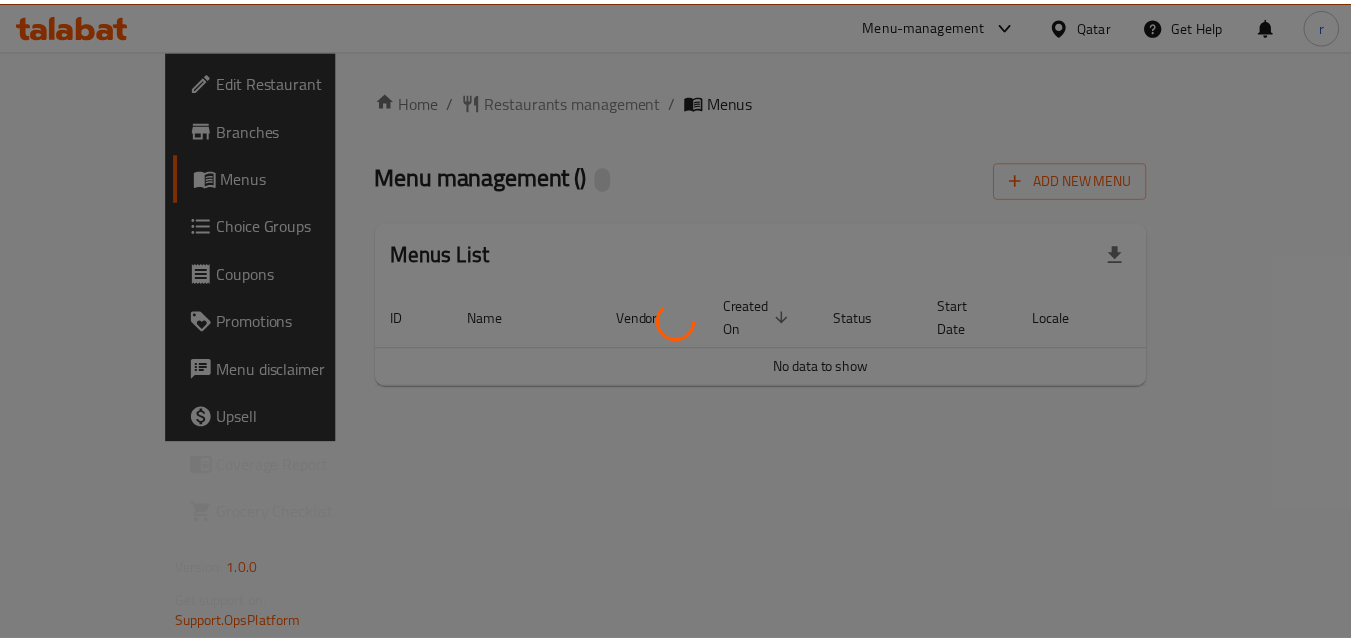 scroll, scrollTop: 0, scrollLeft: 0, axis: both 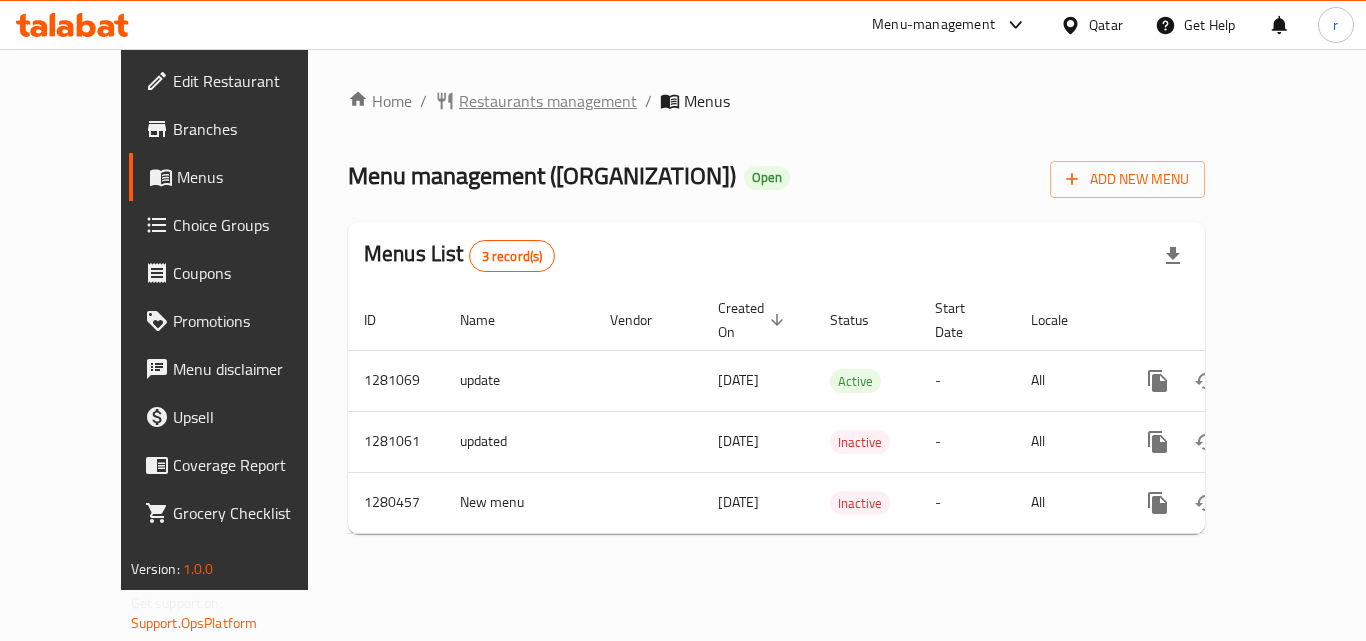 click on "Restaurants management" at bounding box center (548, 101) 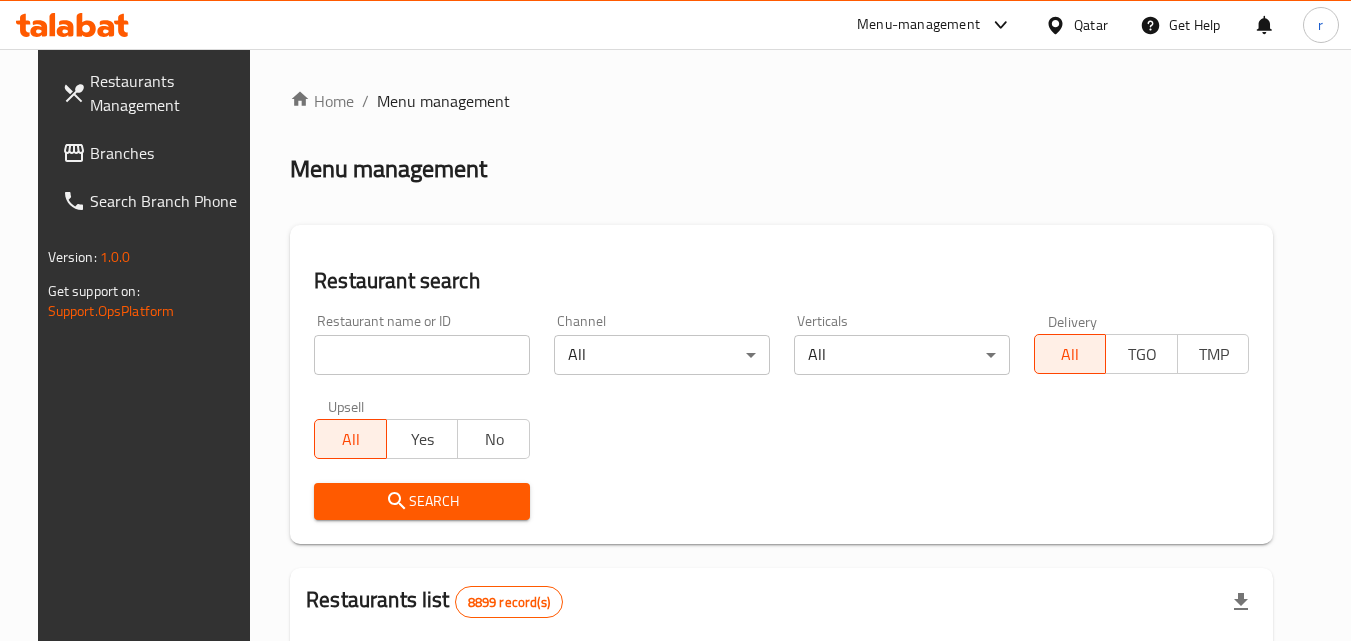 click at bounding box center (422, 355) 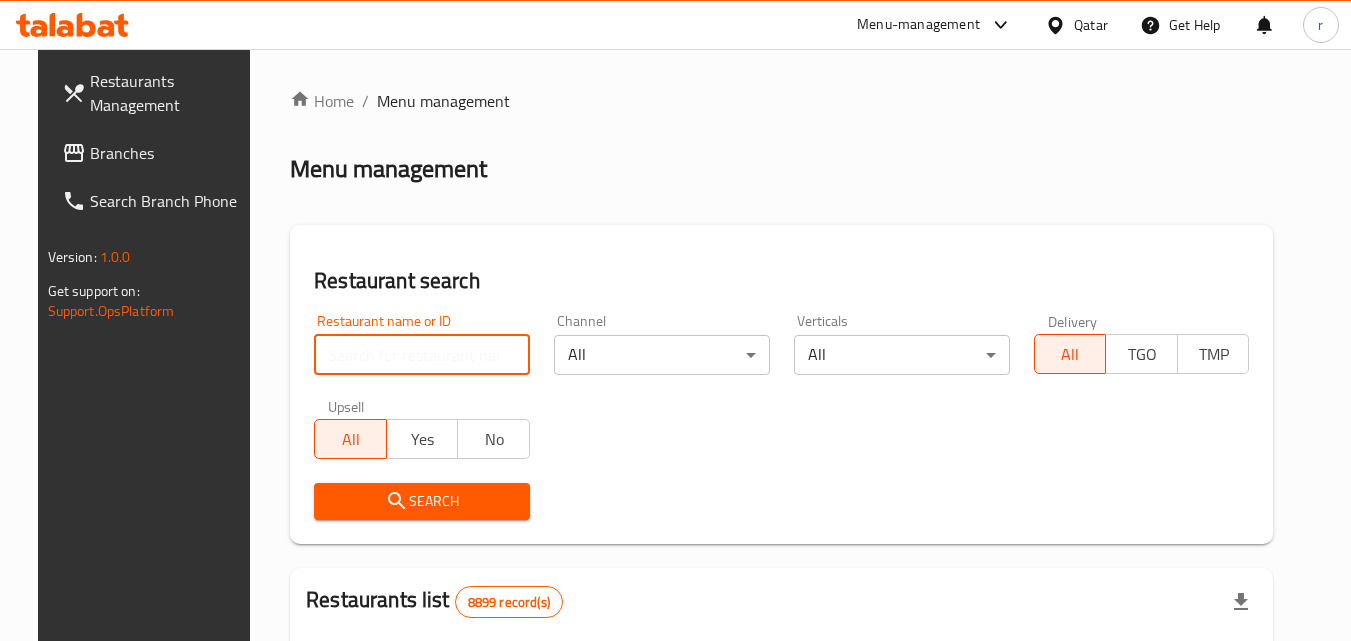 paste on "693632" 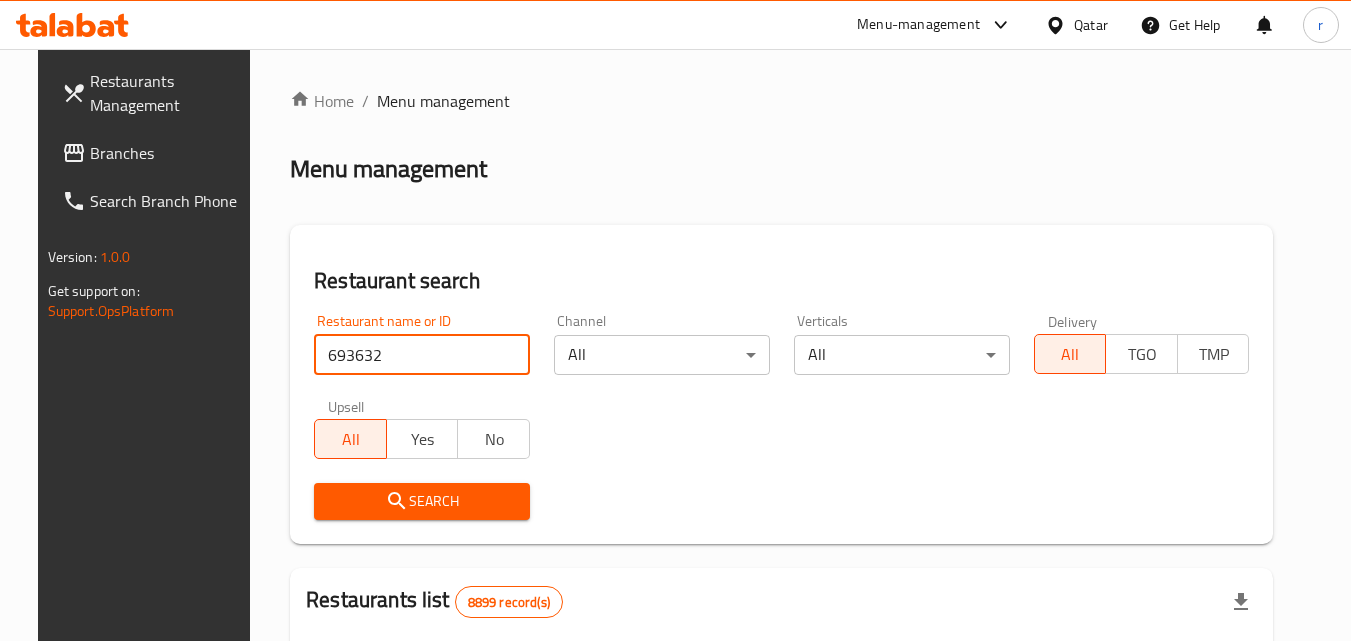 type on "693632" 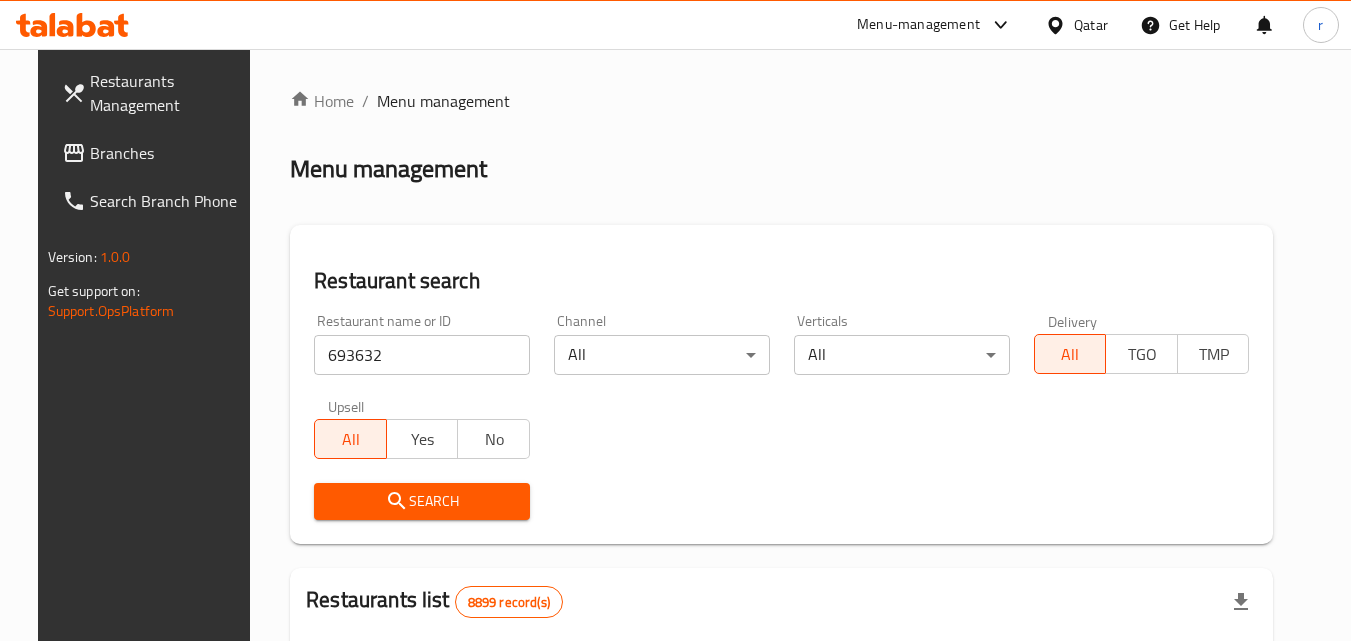 click on "Search" at bounding box center [422, 501] 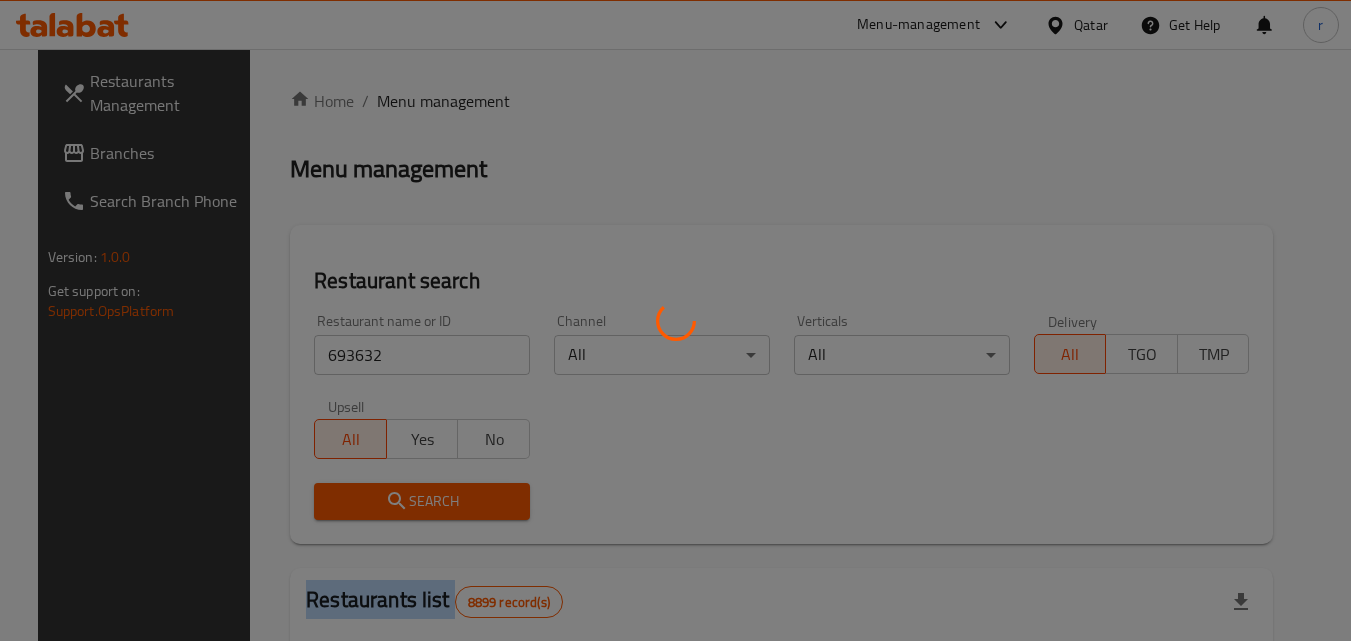 click at bounding box center [675, 320] 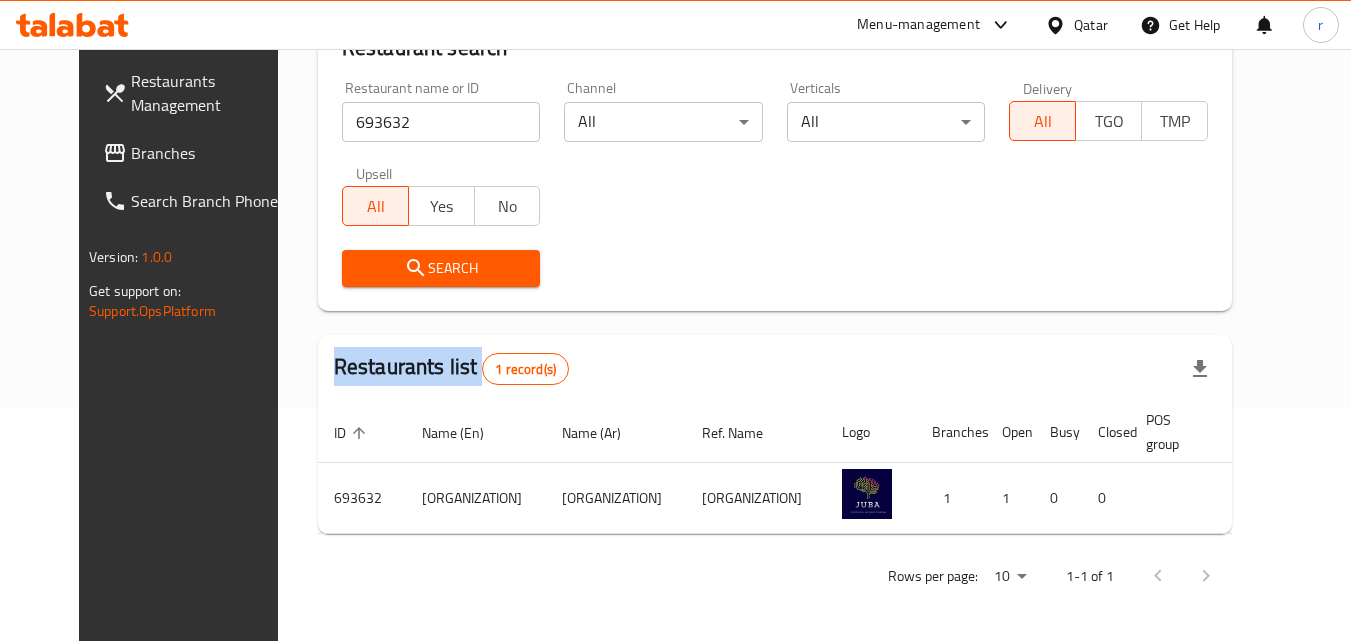 scroll, scrollTop: 234, scrollLeft: 0, axis: vertical 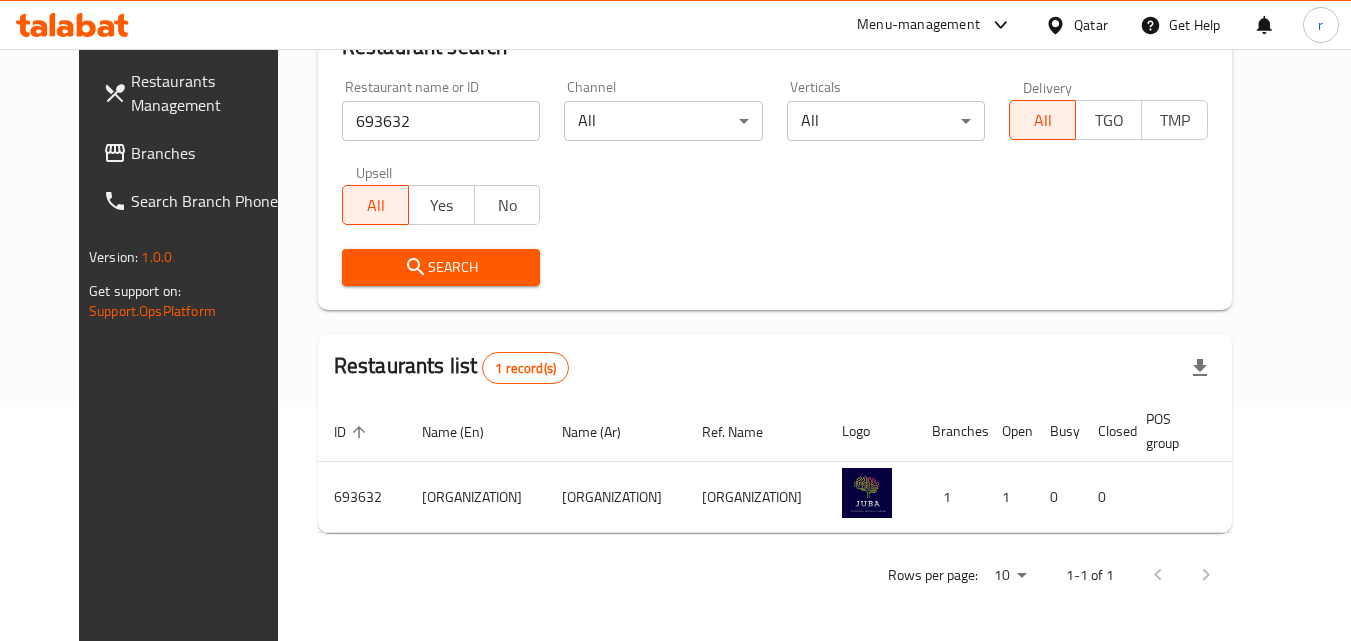click on "Qatar" at bounding box center [1091, 25] 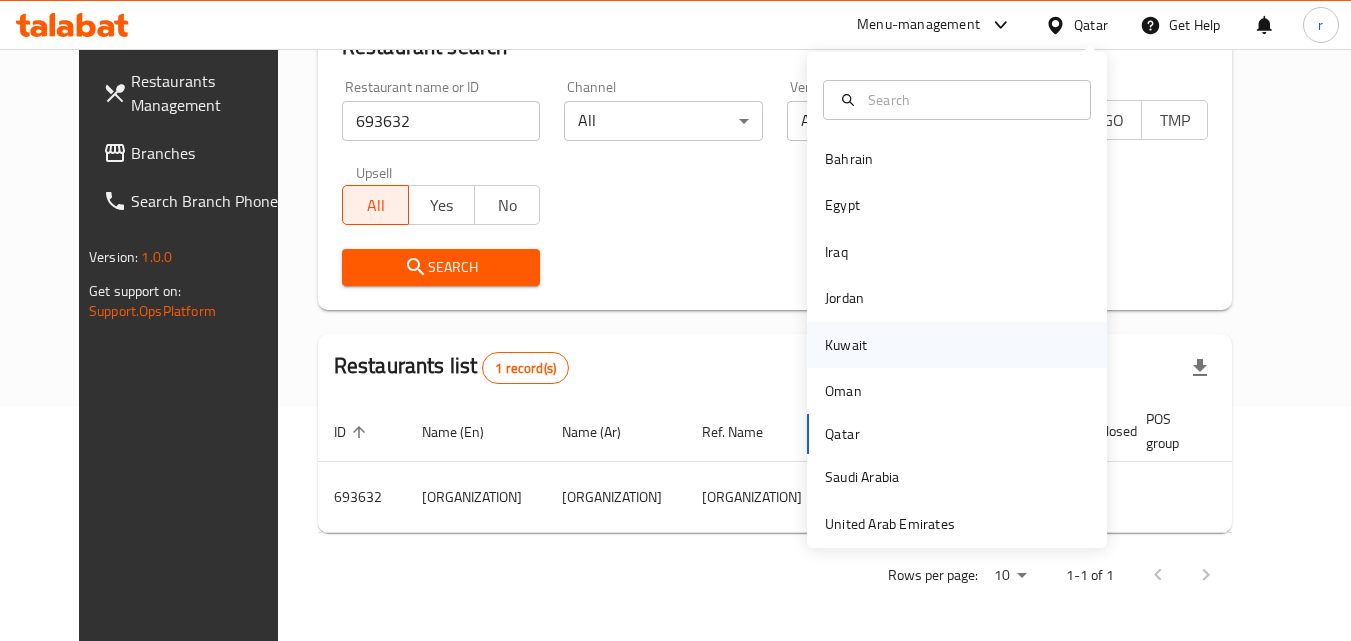click on "Kuwait" at bounding box center (846, 345) 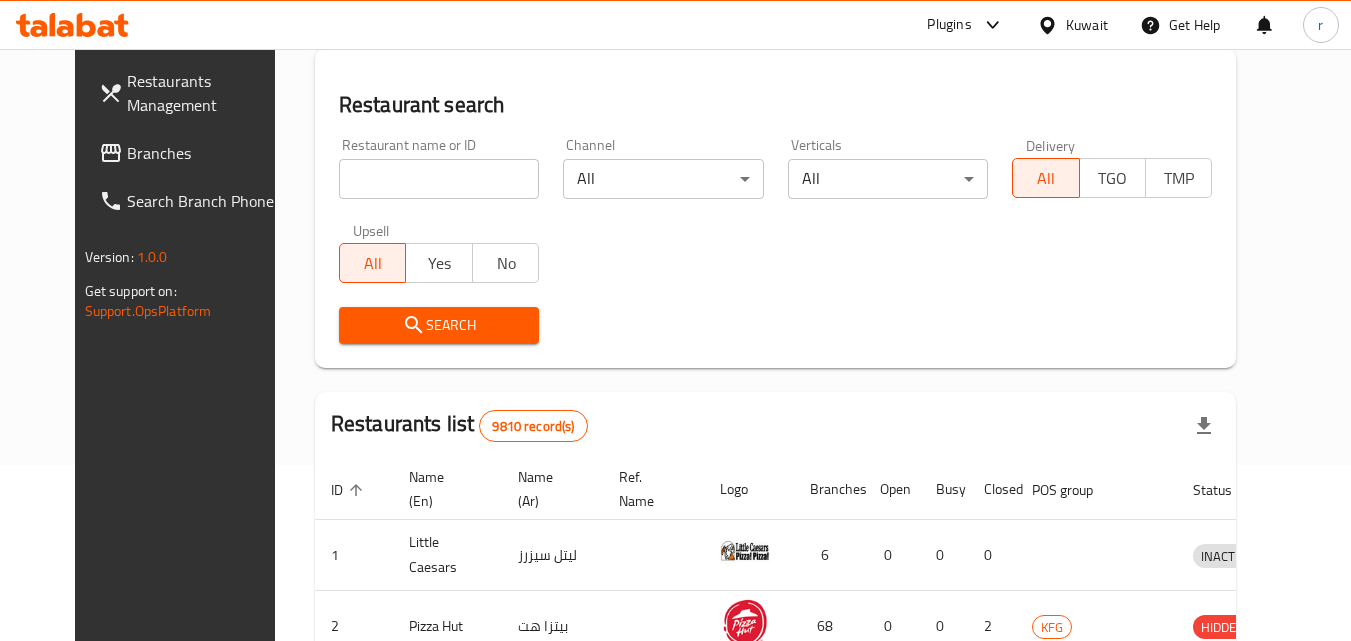 scroll, scrollTop: 234, scrollLeft: 0, axis: vertical 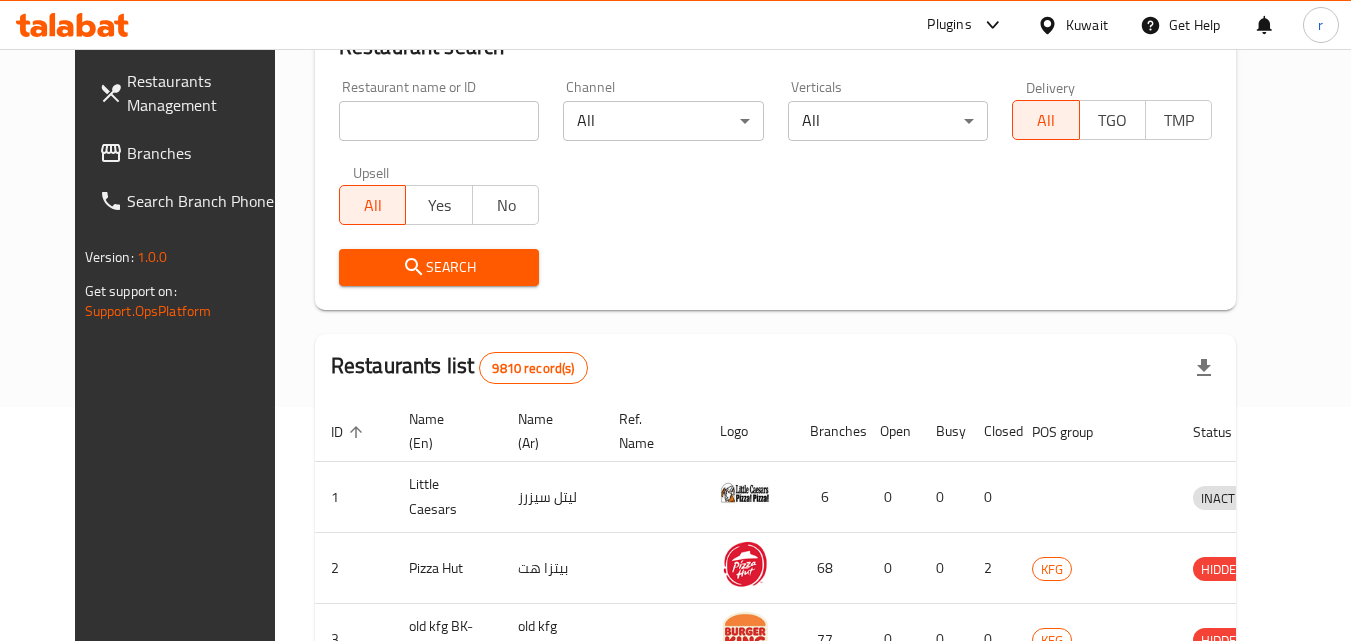 click on "Branches" at bounding box center [206, 153] 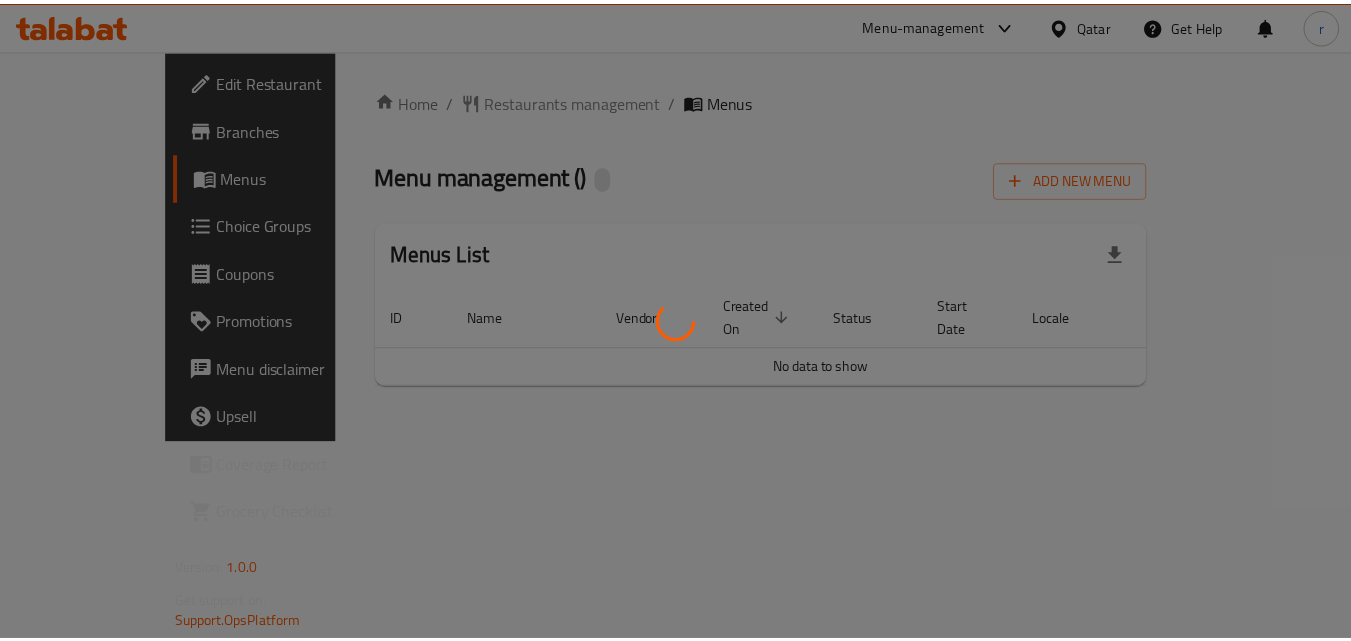 scroll, scrollTop: 0, scrollLeft: 0, axis: both 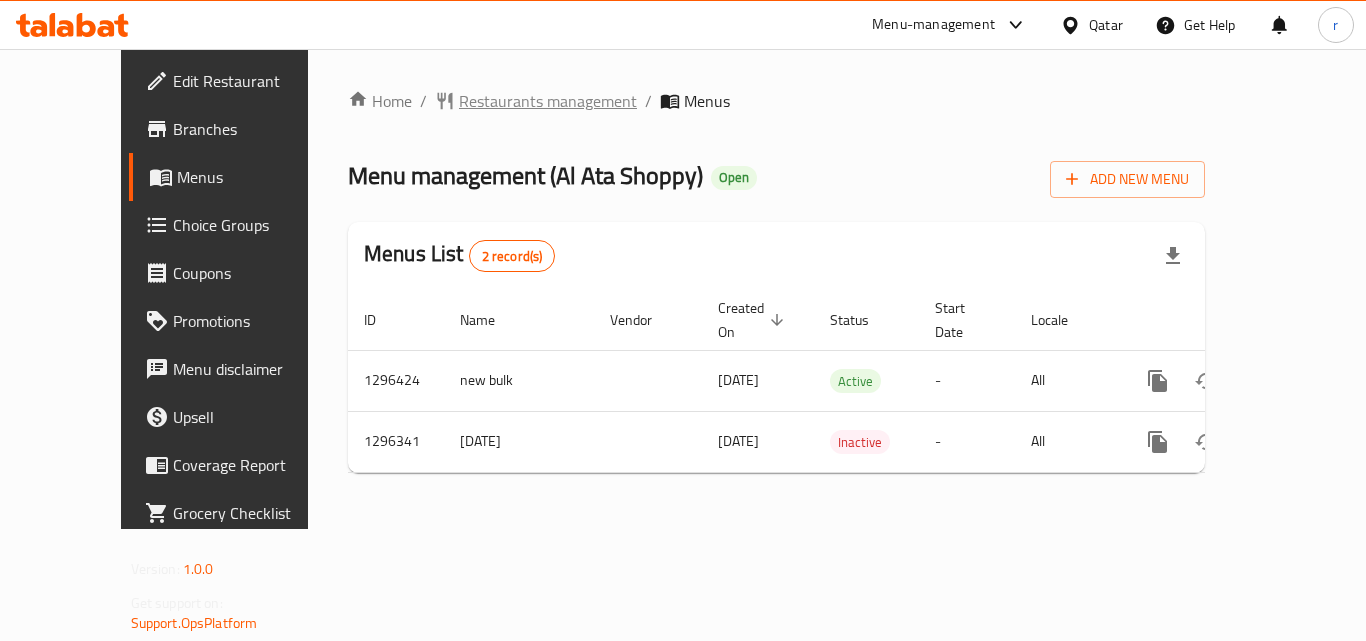 click on "Restaurants management" at bounding box center (548, 101) 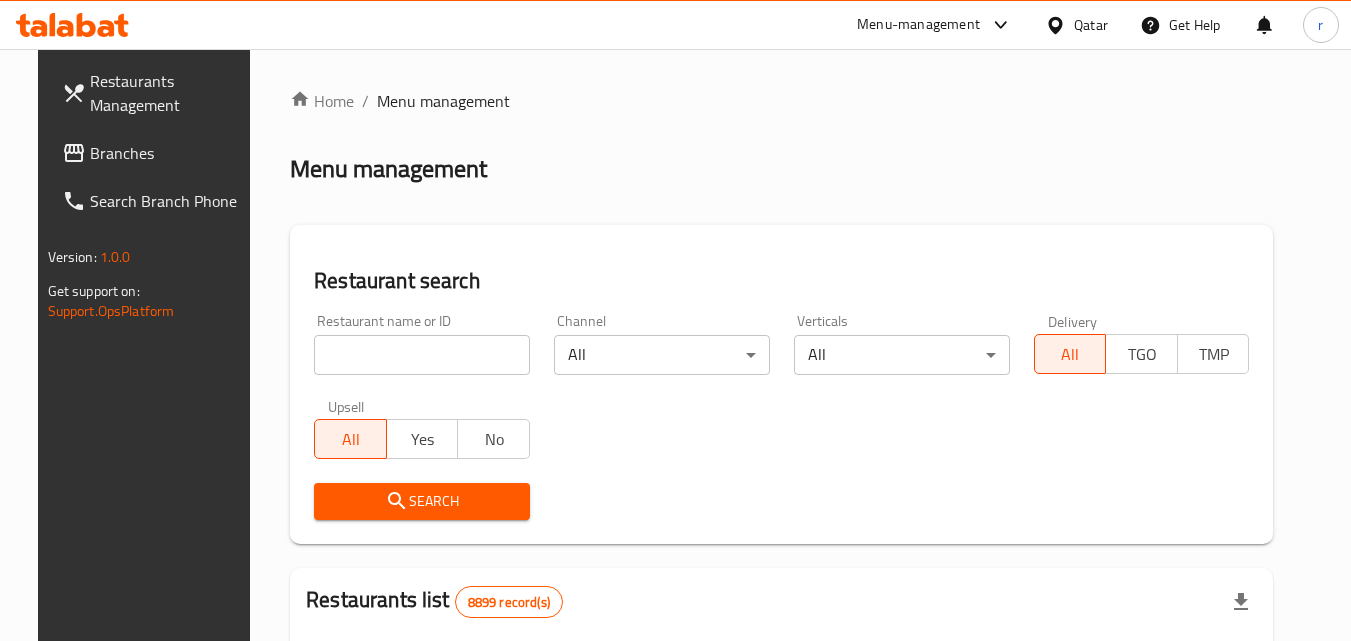 click at bounding box center (422, 355) 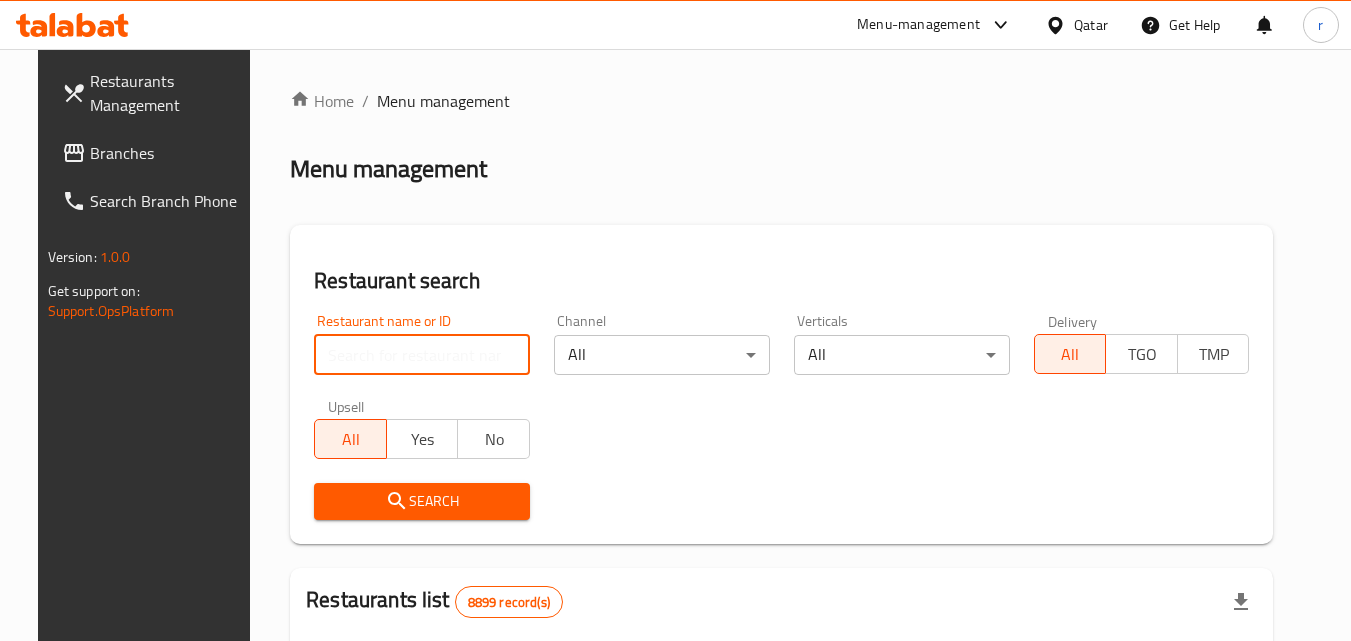 paste on "699902" 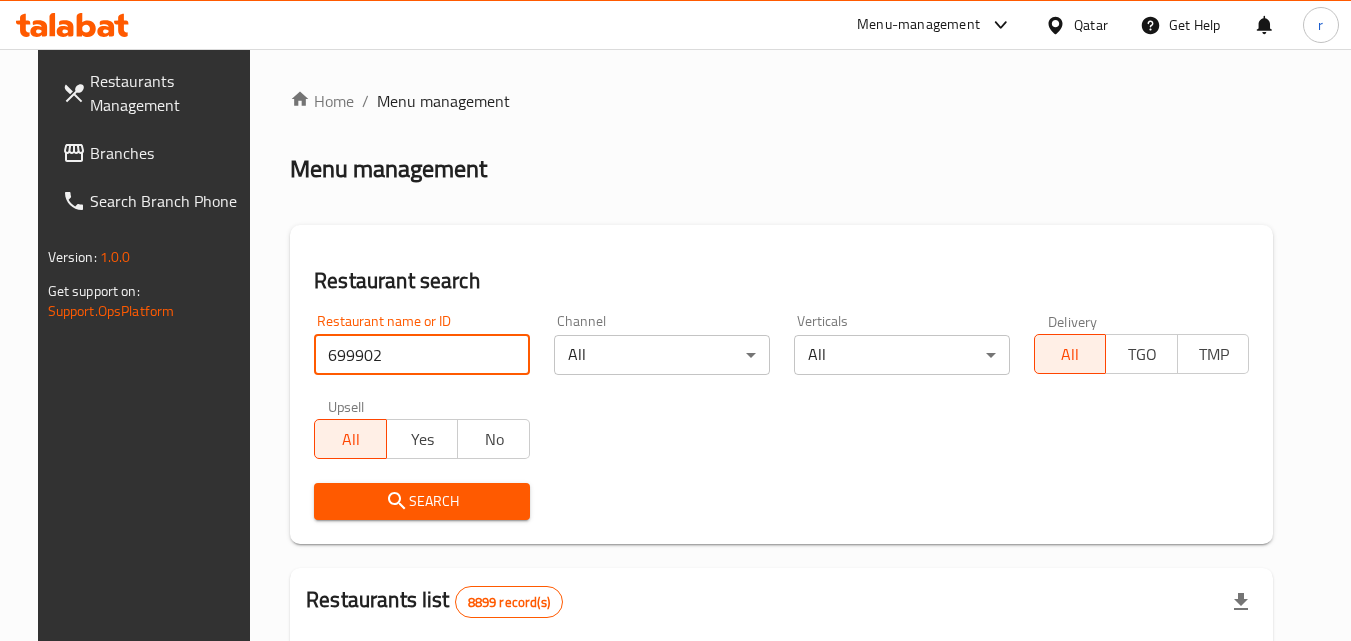 type on "699902" 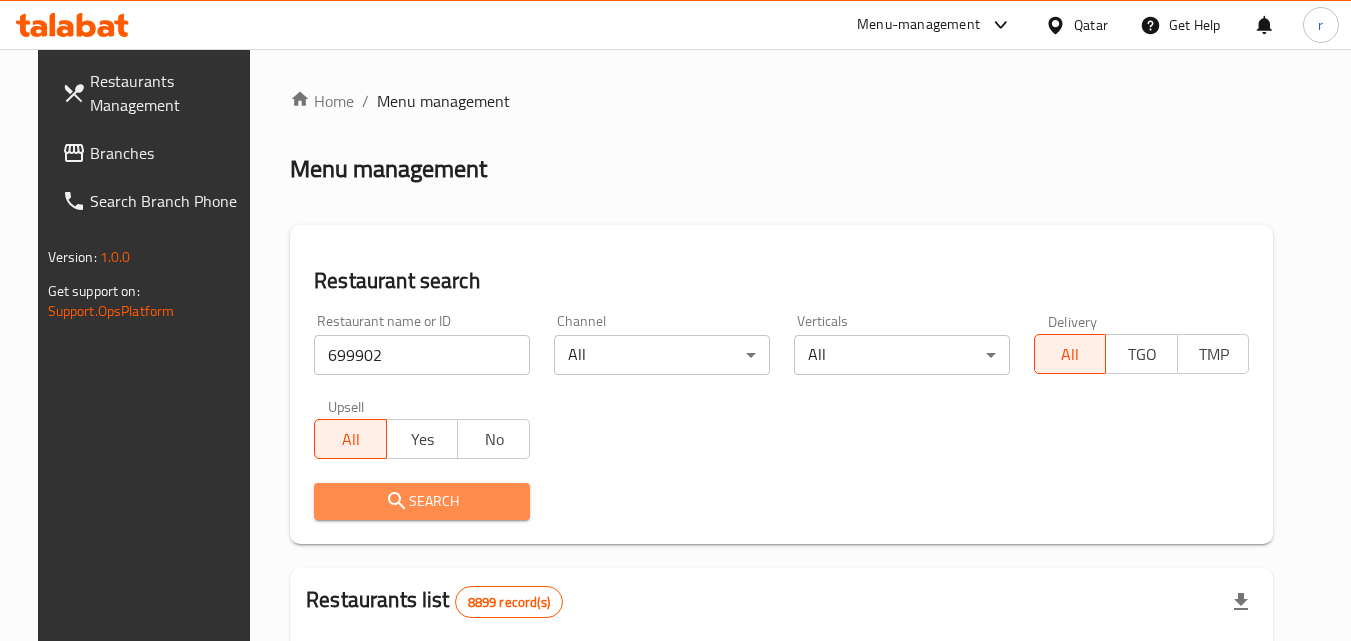click on "Search" at bounding box center (422, 501) 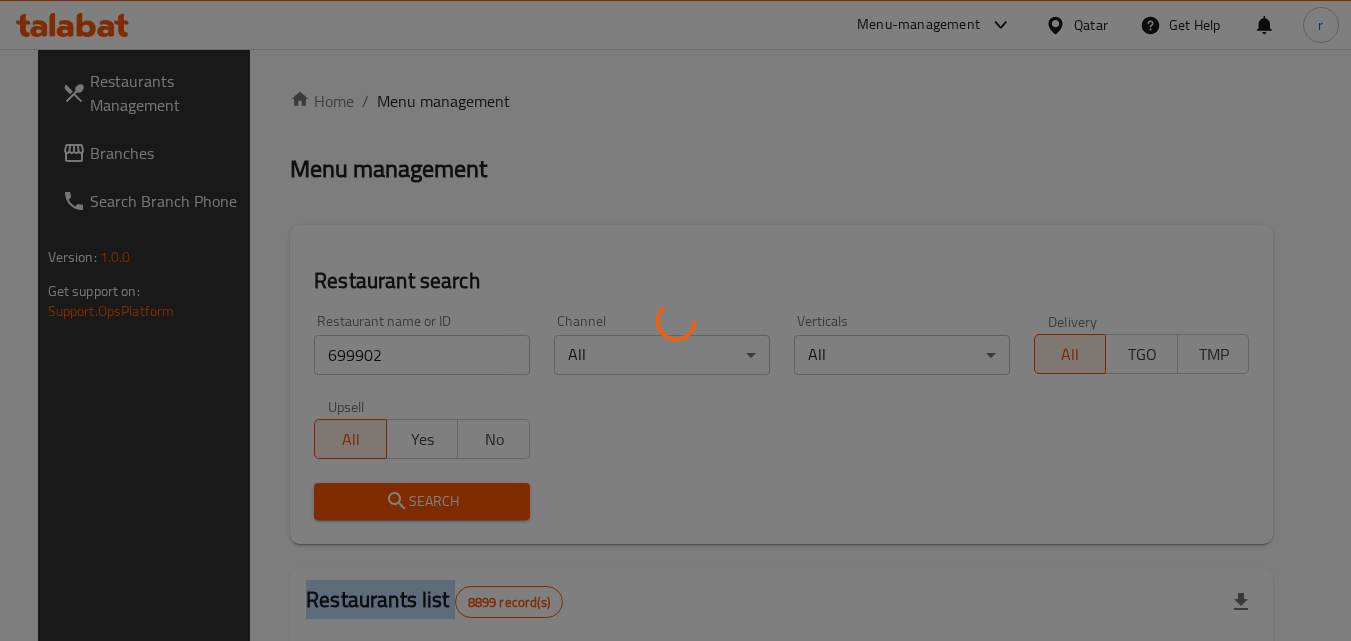 click at bounding box center (675, 320) 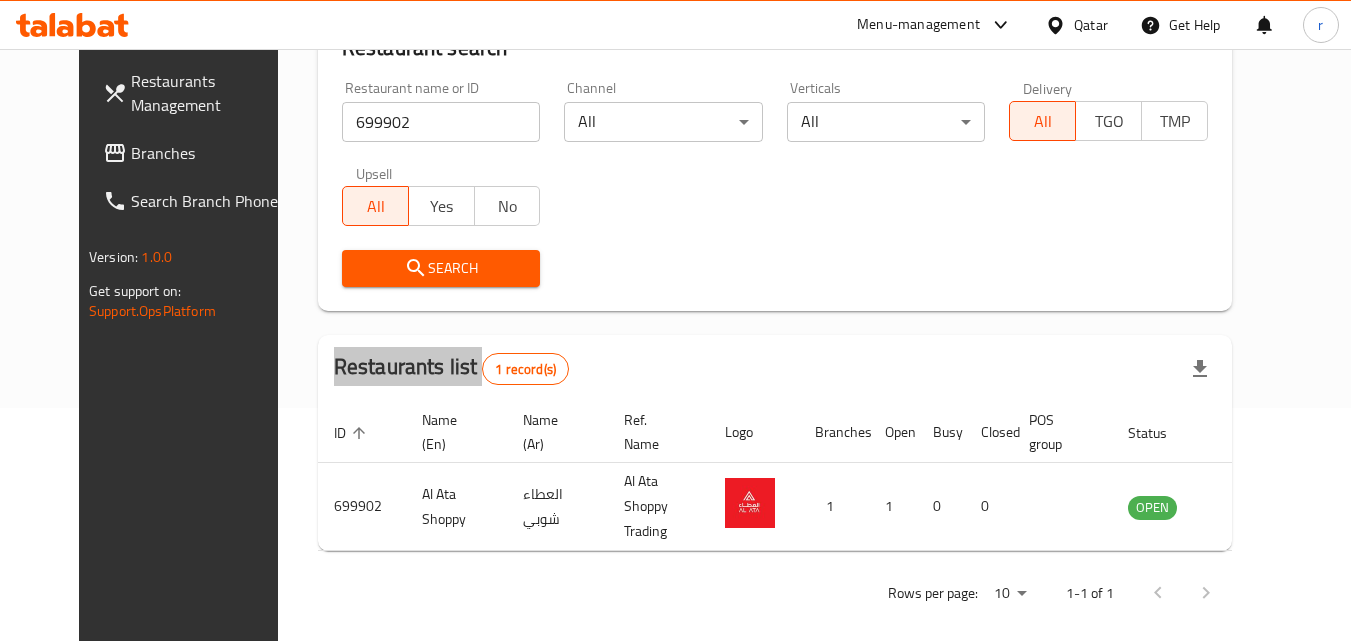 scroll, scrollTop: 234, scrollLeft: 0, axis: vertical 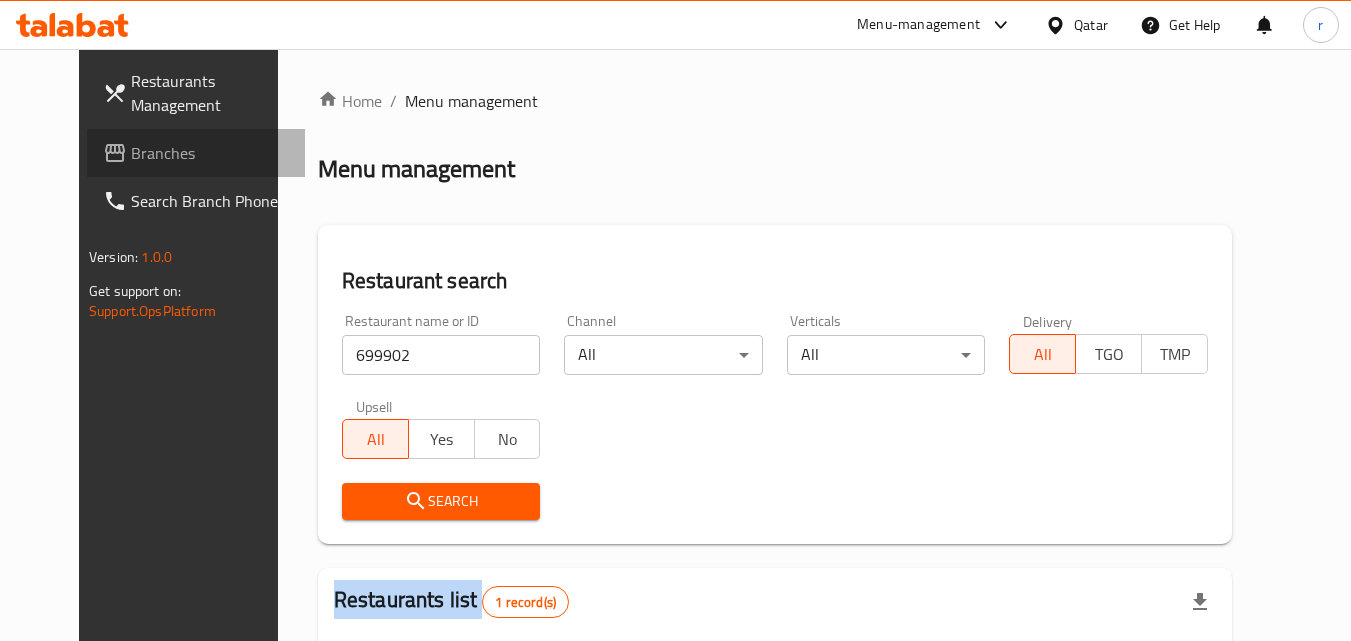click on "Branches" at bounding box center (210, 153) 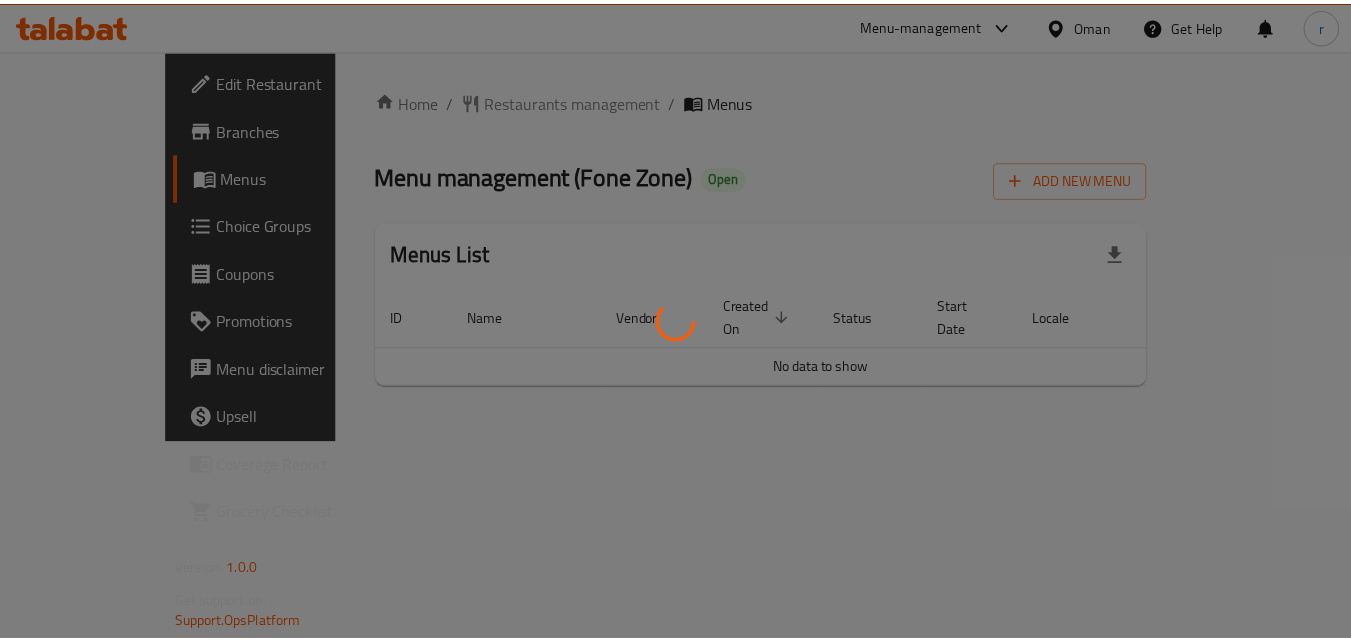 scroll, scrollTop: 0, scrollLeft: 0, axis: both 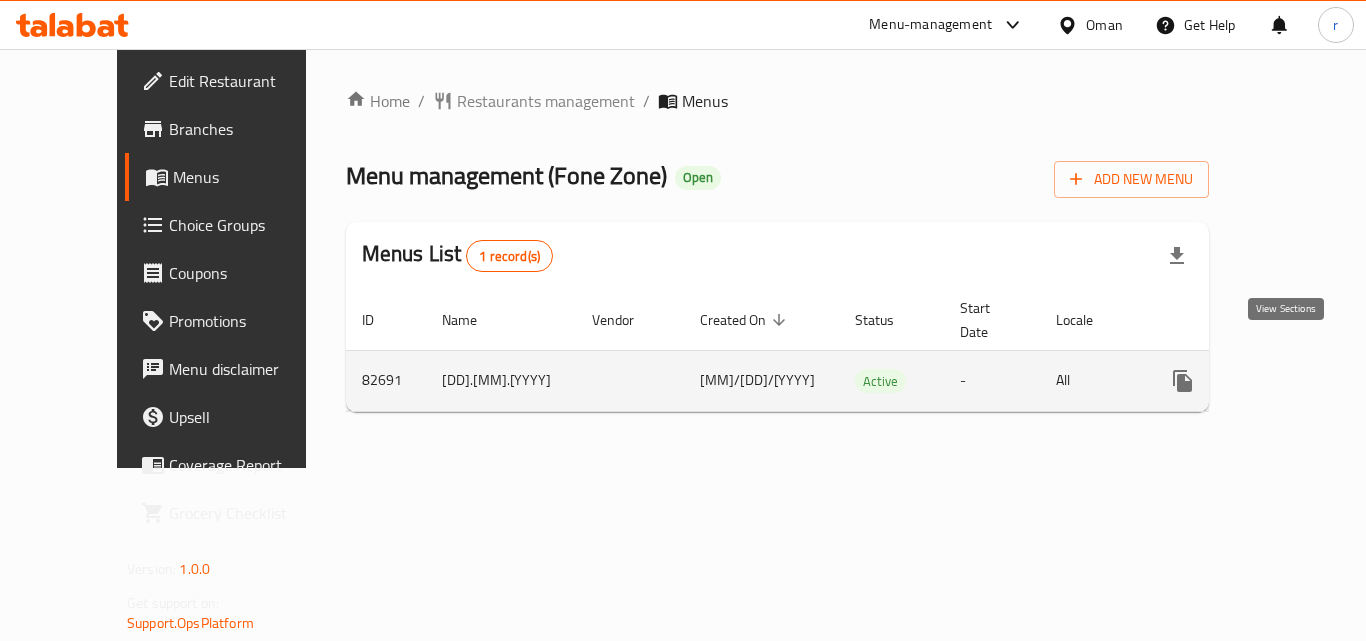 click 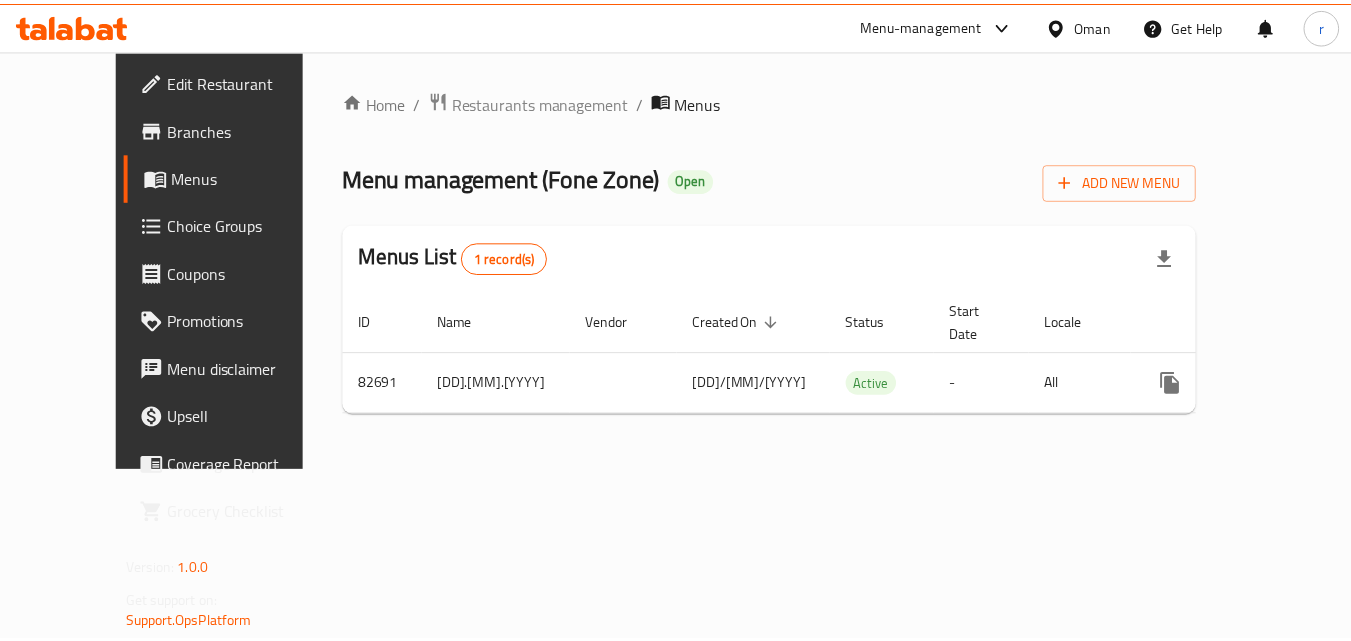 scroll, scrollTop: 0, scrollLeft: 0, axis: both 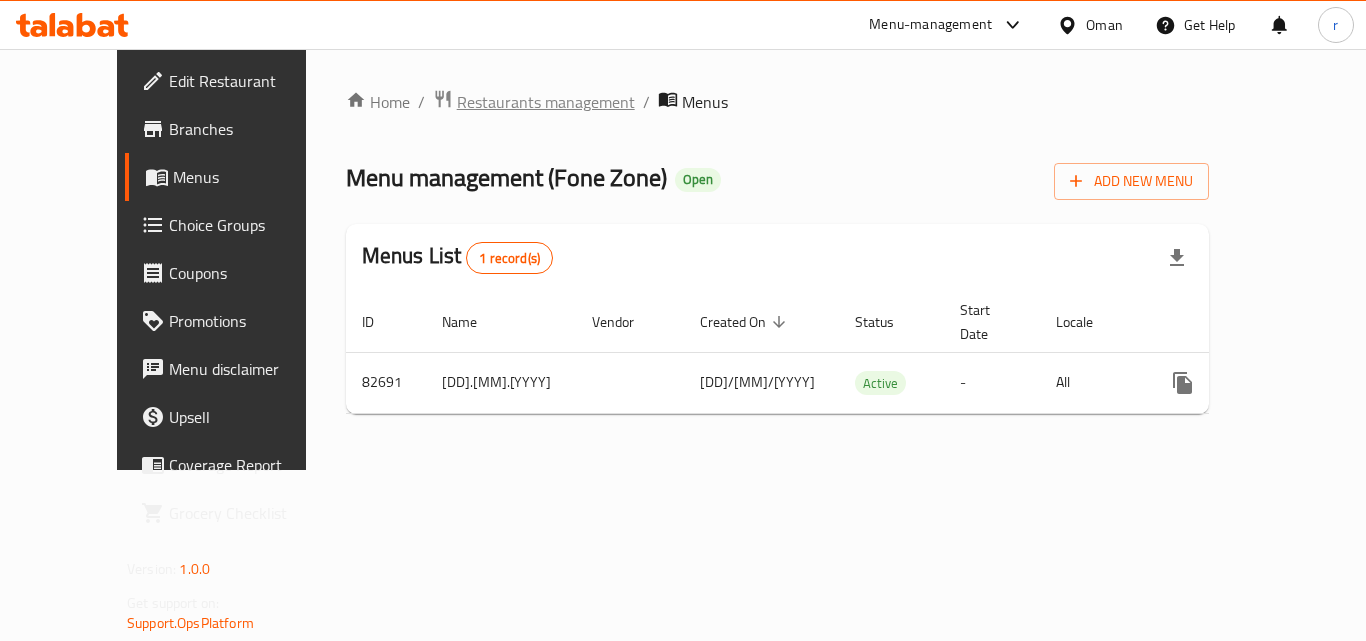 click on "Restaurants management" at bounding box center (546, 102) 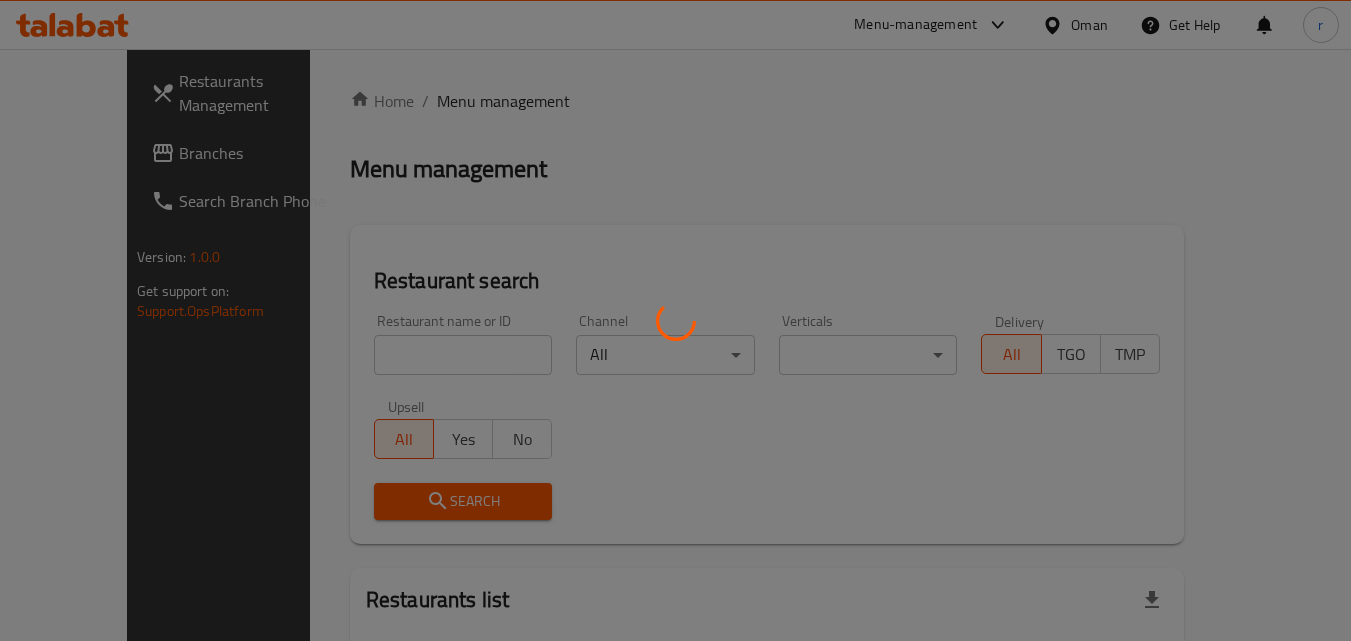 click at bounding box center (675, 320) 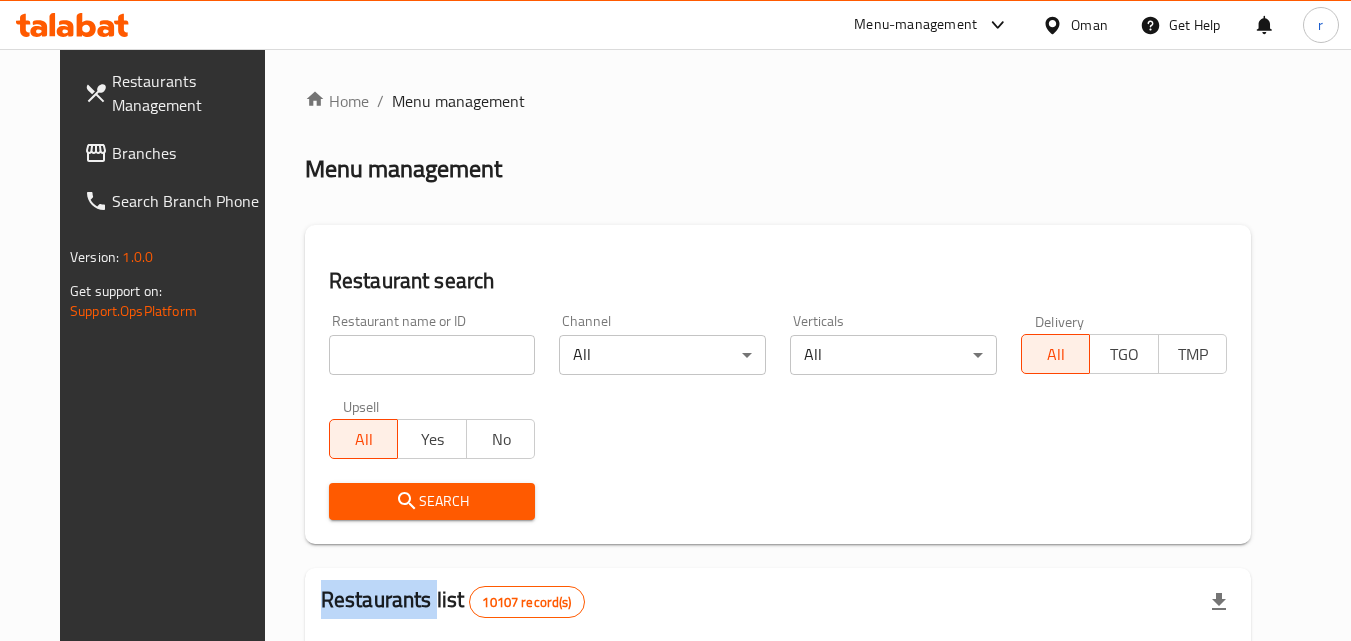 click on "Home / Menu management Menu management Restaurant search Restaurant name or ID Restaurant name or ID Channel All ​ Verticals All ​ Delivery All TGO TMP Upsell All Yes No   Search Restaurants list   10107 record(s) ID sorted ascending Name (En) Name (Ar) Ref. Name Logo Branches Open Busy Closed POS group Status Action 401 Spicy Village قرية التوابل 2 0 0 0 HIDDEN 412 NARENJ نارنج 1 1 0 0 HIDDEN 415 Best Burger بست برجر 2 0 0 0 INACTIVE 416 HOT POT RESTAURANT مطعم الوعاء الساخن Darsait Branch  1 0 0 0 INACTIVE 417 FUSION فيوجن 1 0 0 0 INACTIVE 420 BAMBOO KITCHEN بامبو كتشن 1 1 0 0 HIDDEN 422 GOLDEN BEAN CAFE مقهى البن الذهبي 1 1 0 0 INACTIVE 424 Just Grilled جست جريلد 1 0 0 0 INACTIVE 467 MEERATH FAMOUS ميرات المشهورة 1 1 0 0 OPEN 470 ZAIKA DELHI KA مذاق من دلهي  1 0 0 0 INACTIVE Rows per page: 10 1-10 of 10107" at bounding box center (778, 734) 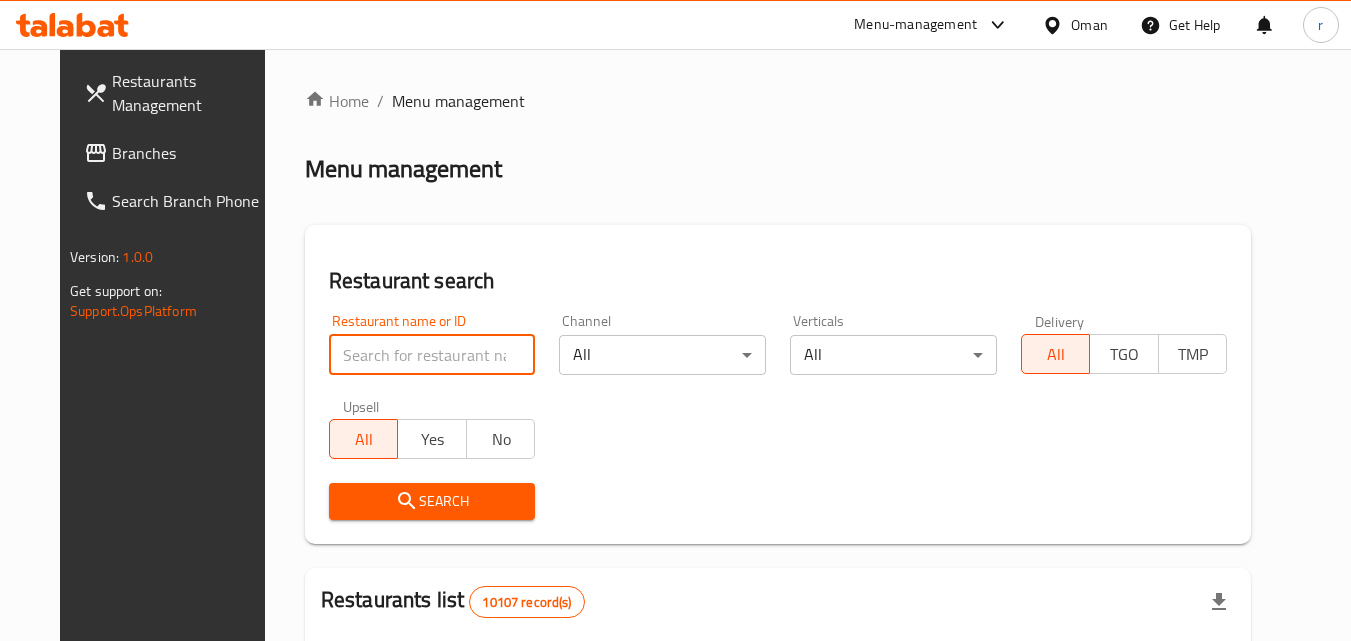click at bounding box center (432, 355) 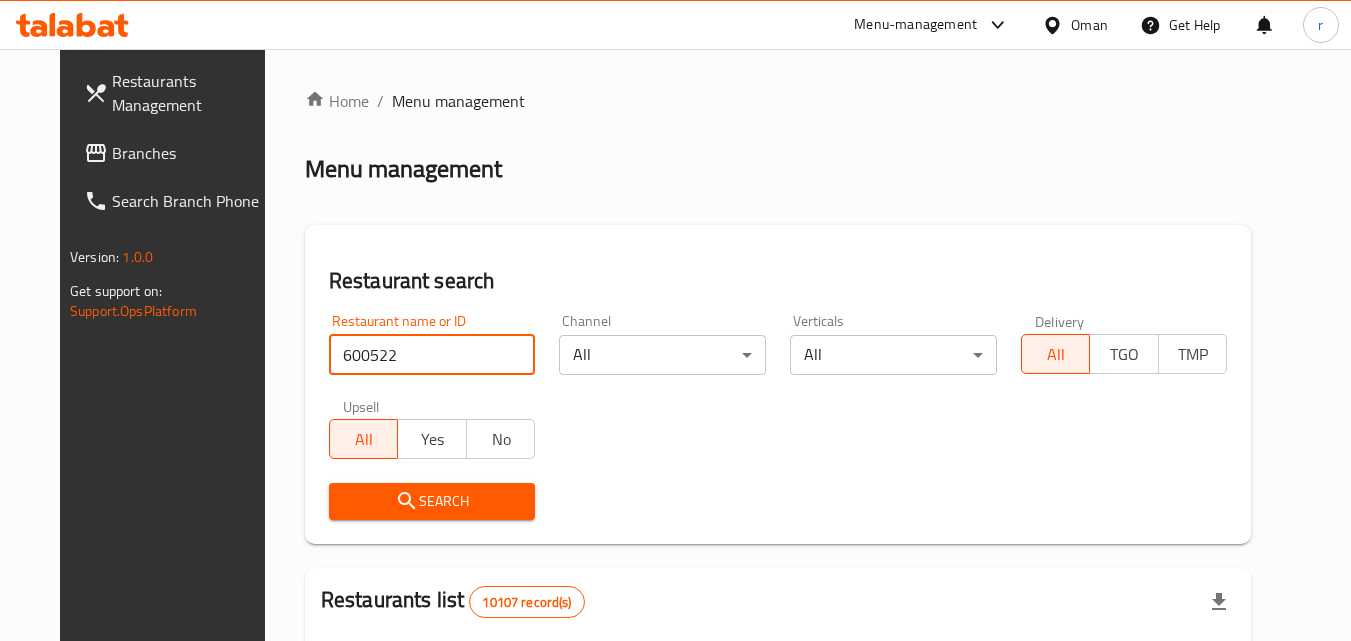 type on "600522" 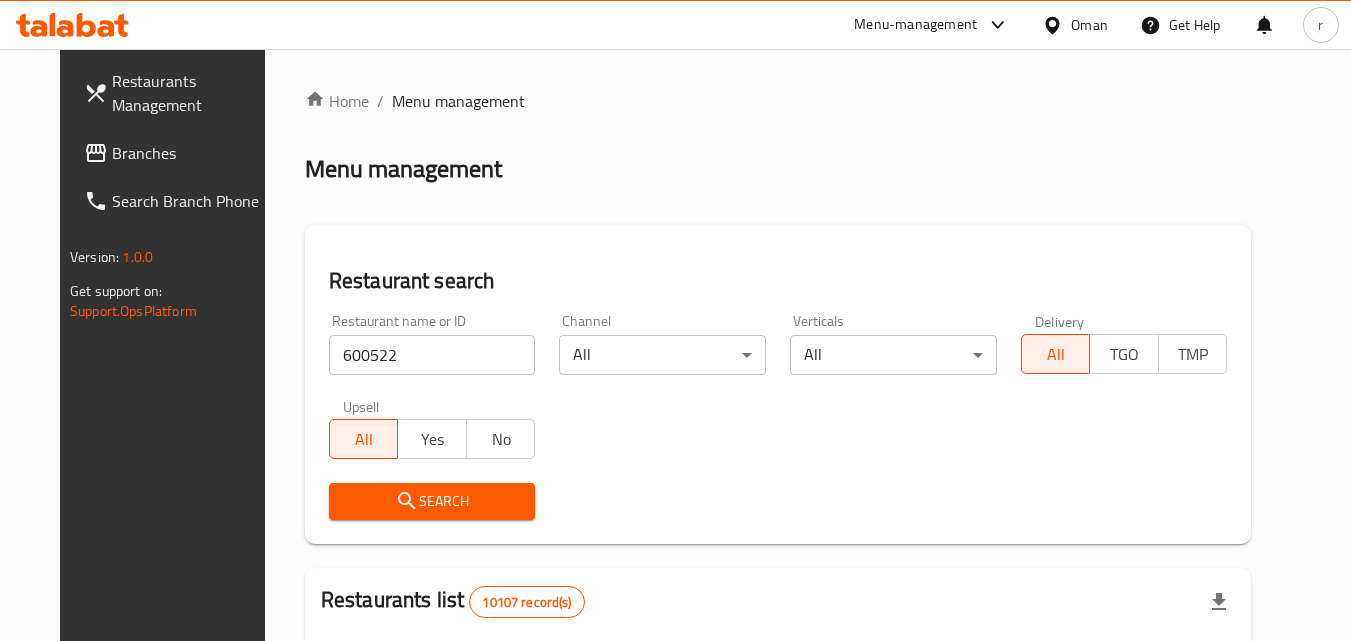 click on "Search" at bounding box center [432, 501] 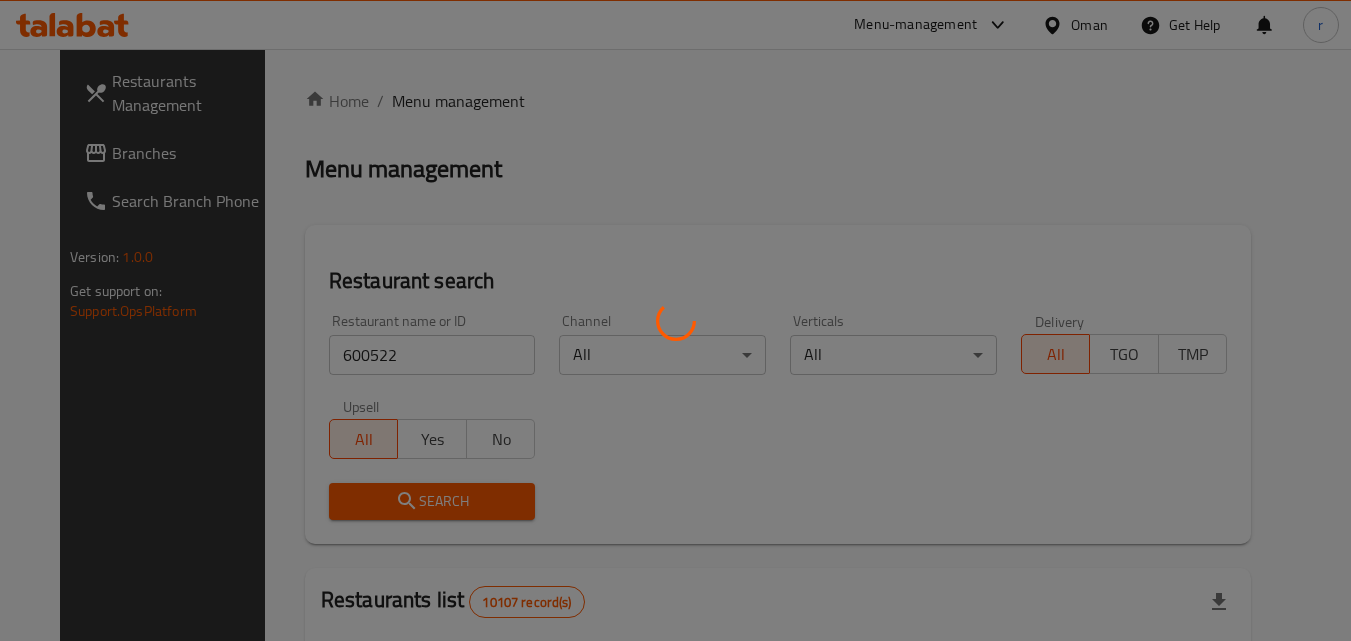 click at bounding box center [675, 320] 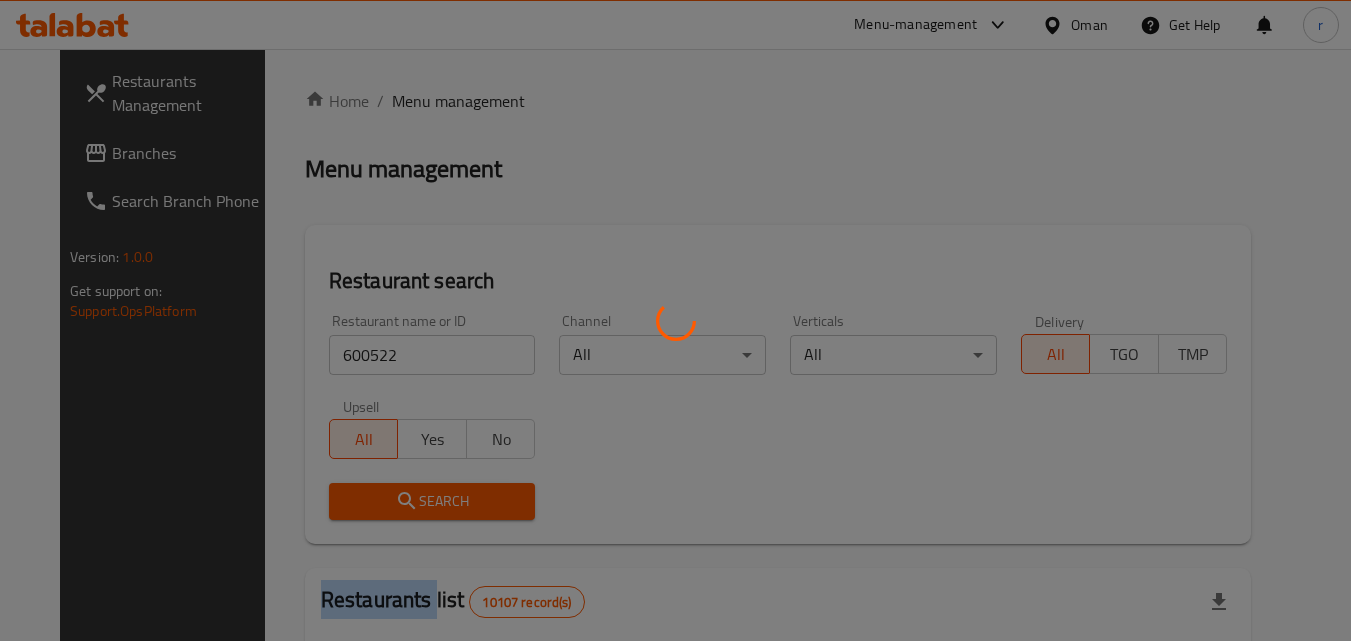 click at bounding box center (675, 320) 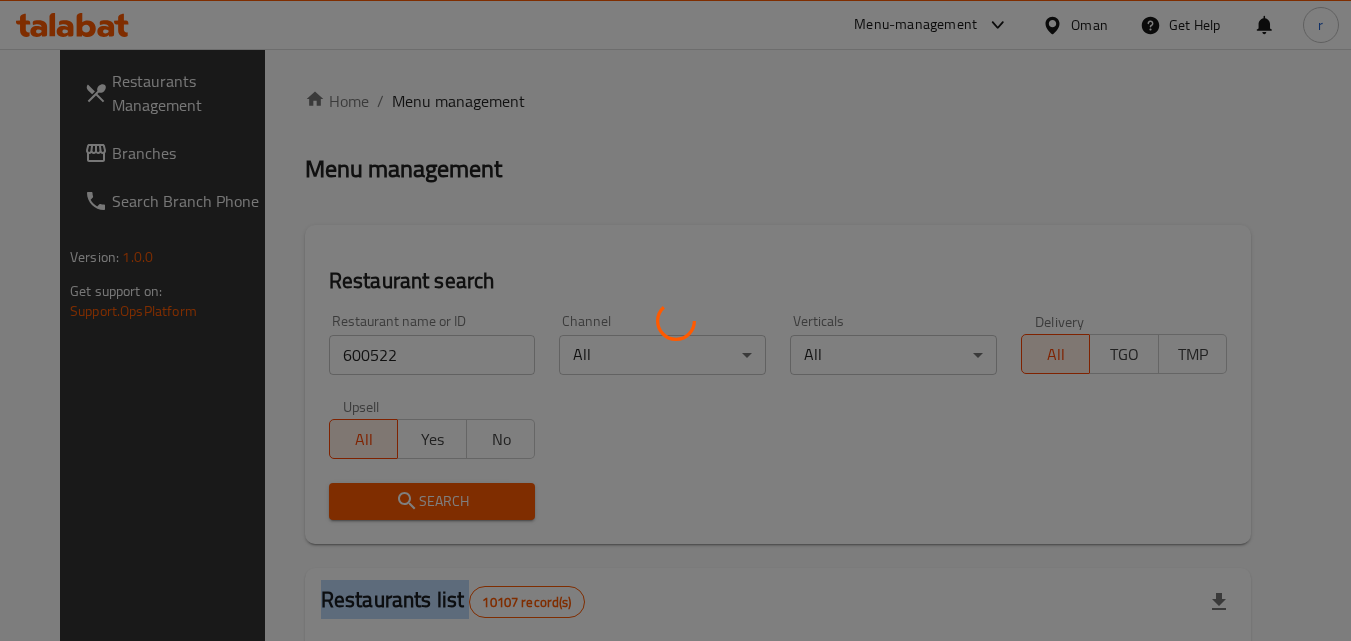 click at bounding box center (675, 320) 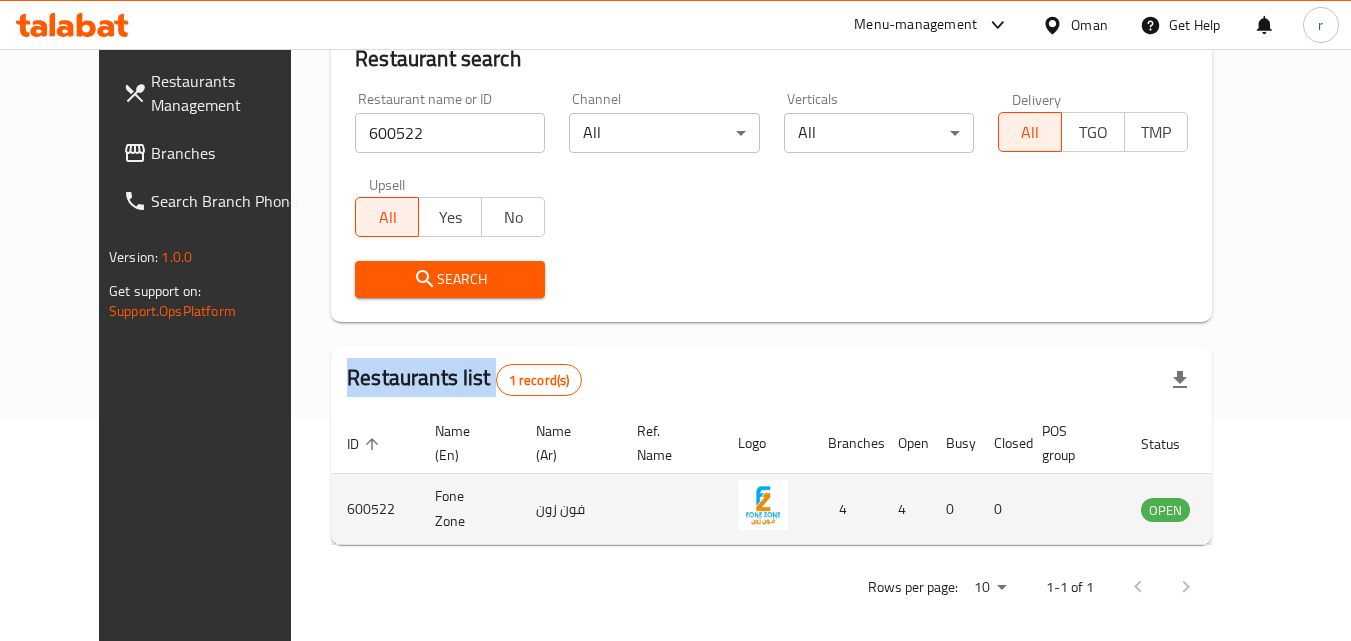 scroll, scrollTop: 234, scrollLeft: 0, axis: vertical 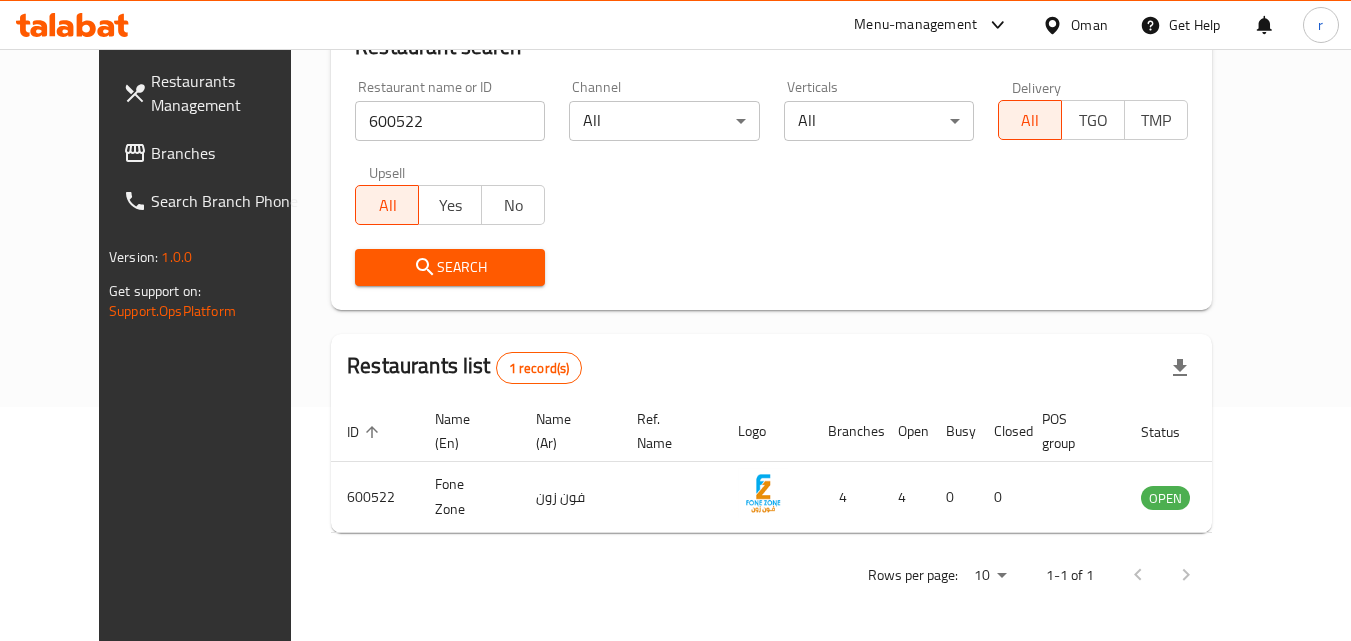 click on "Oman" at bounding box center [1075, 25] 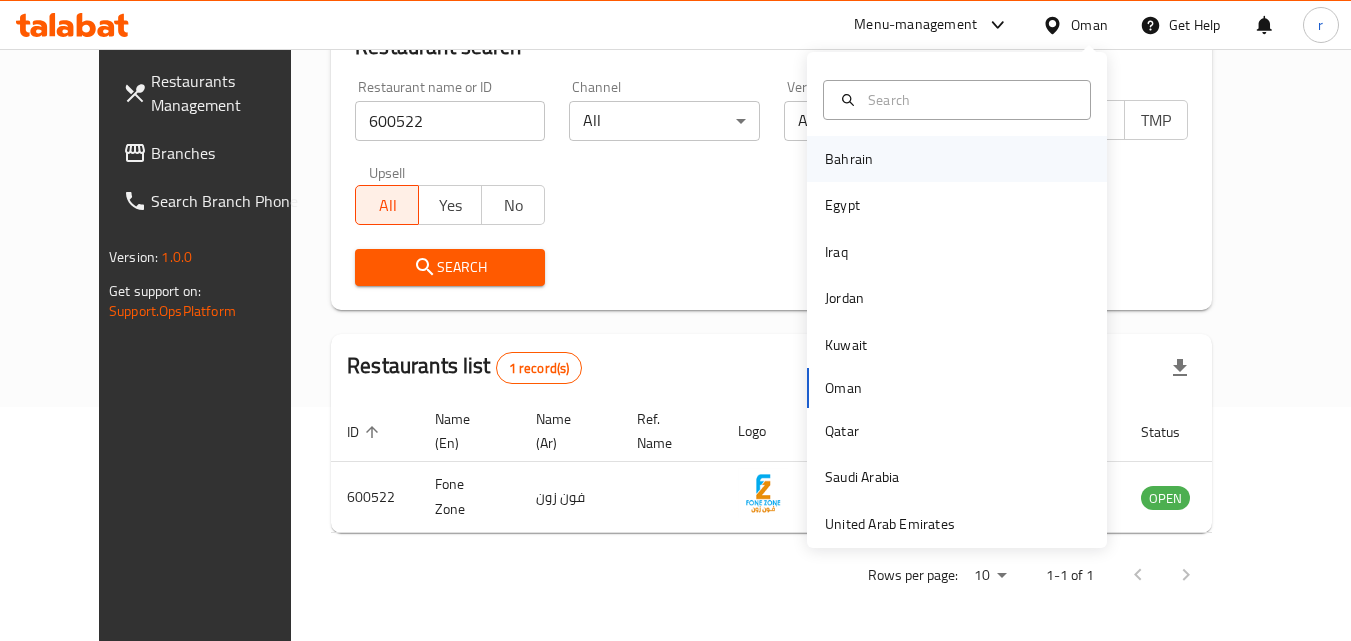 click on "Bahrain" at bounding box center [849, 159] 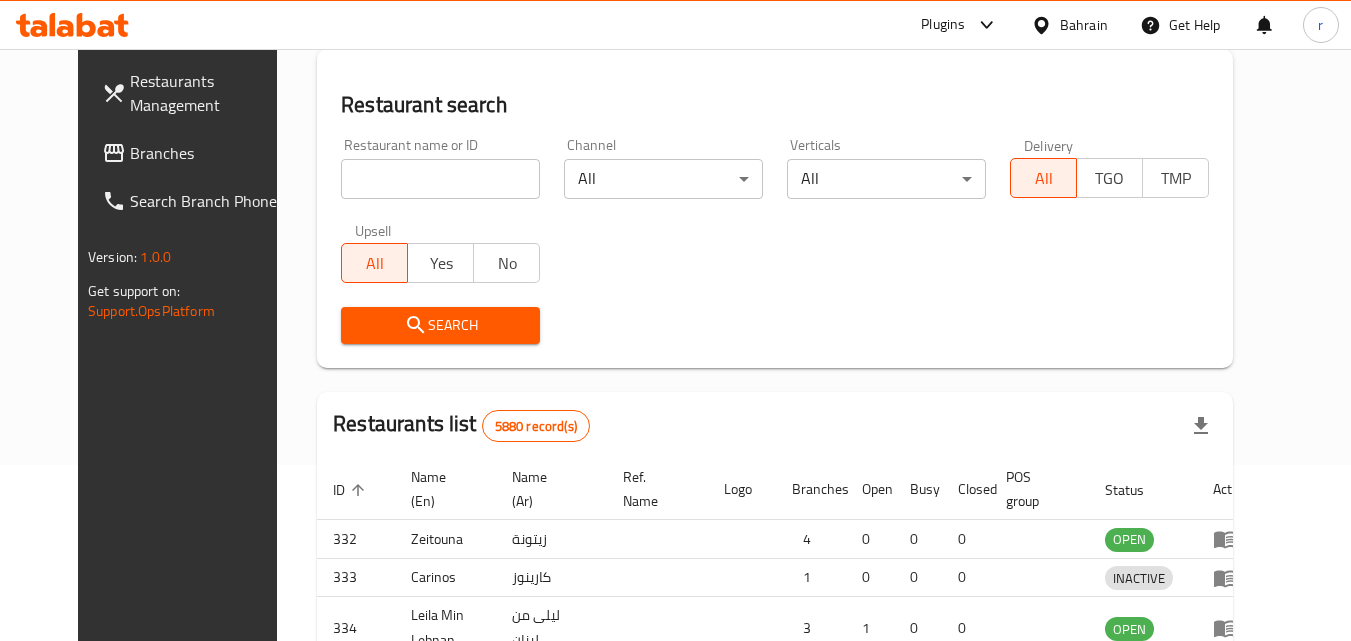 scroll, scrollTop: 234, scrollLeft: 0, axis: vertical 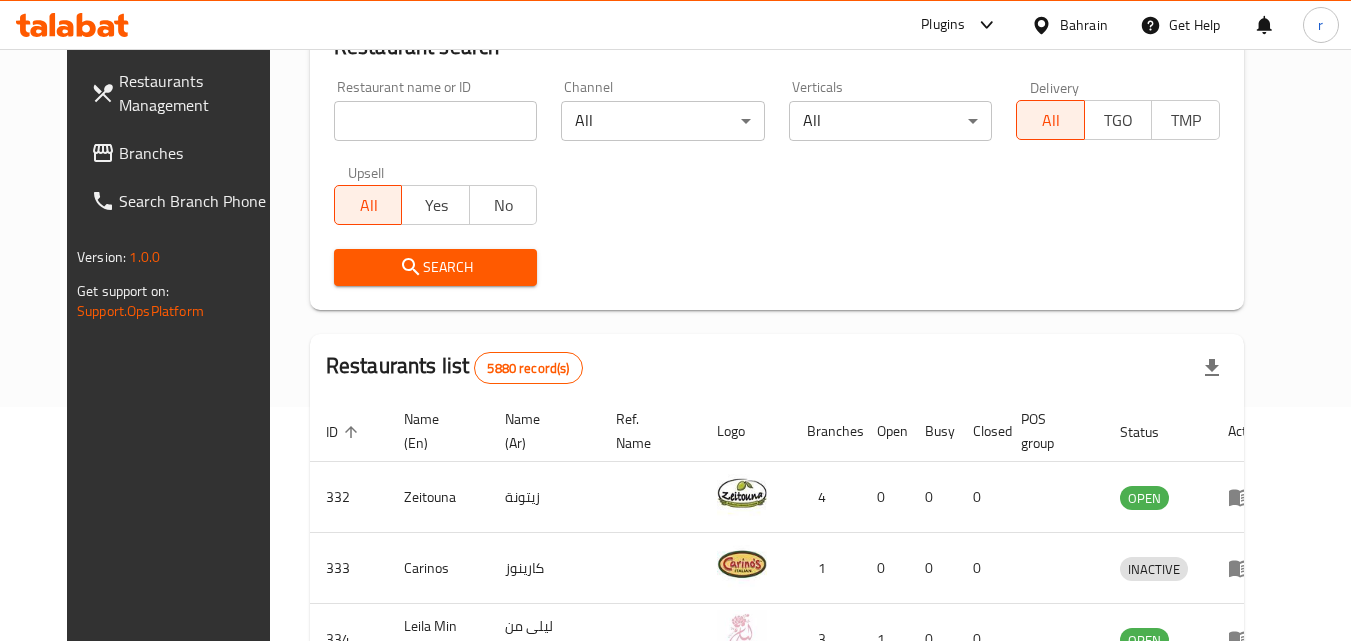 drag, startPoint x: 83, startPoint y: 147, endPoint x: 56, endPoint y: 165, distance: 32.449963 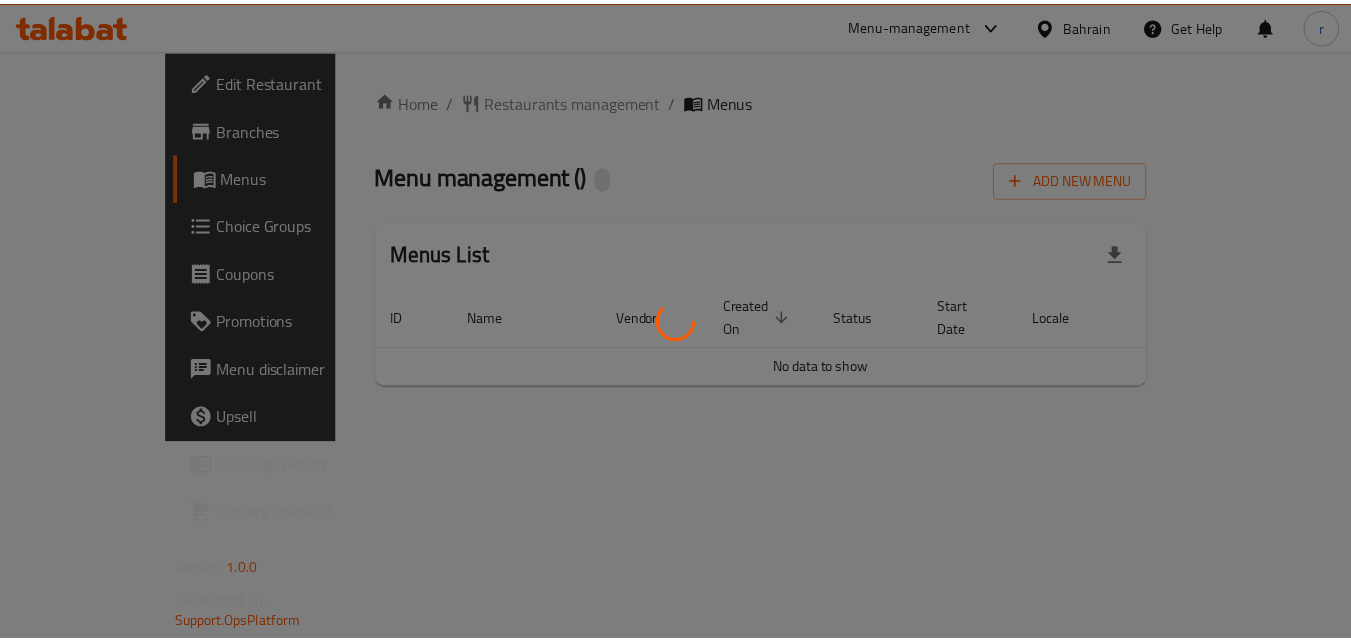 scroll, scrollTop: 0, scrollLeft: 0, axis: both 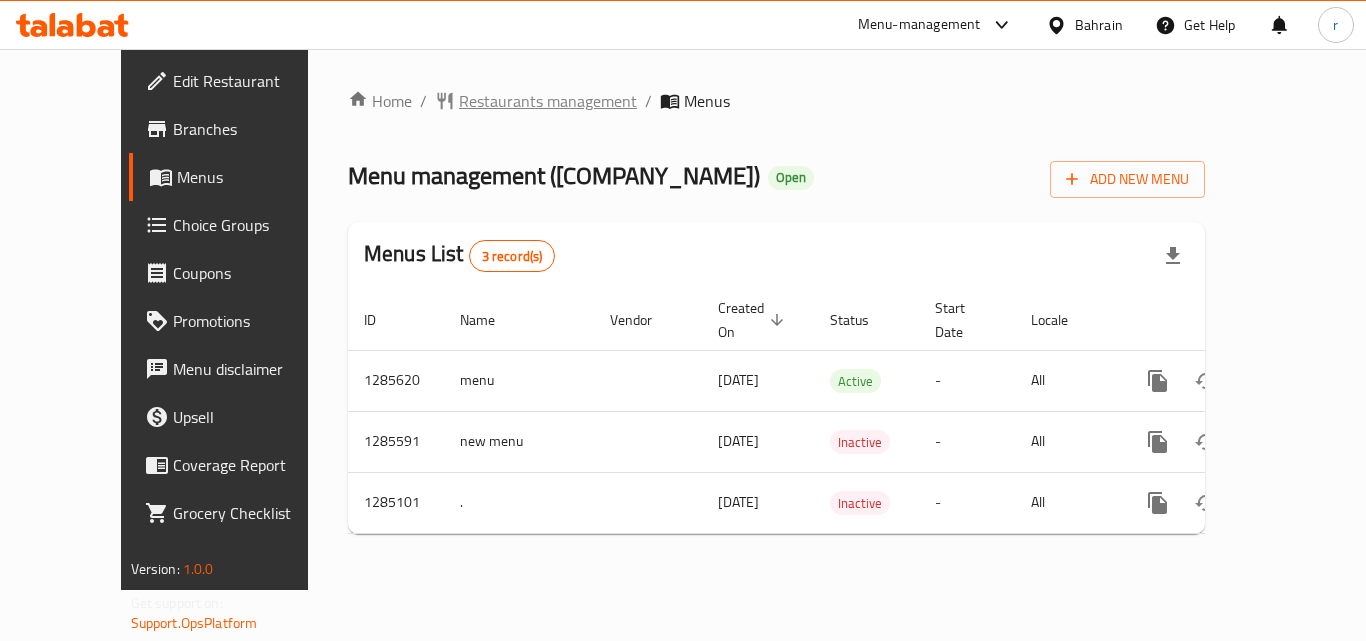 click on "Restaurants management" at bounding box center [548, 101] 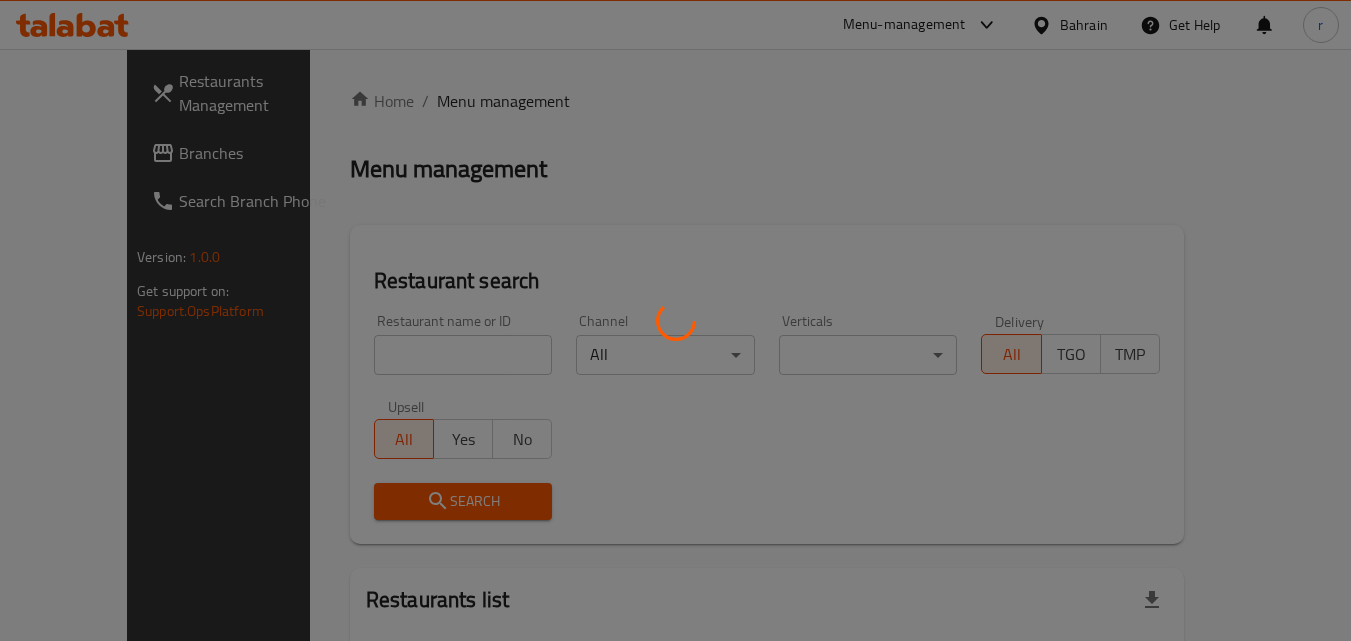 click at bounding box center (675, 320) 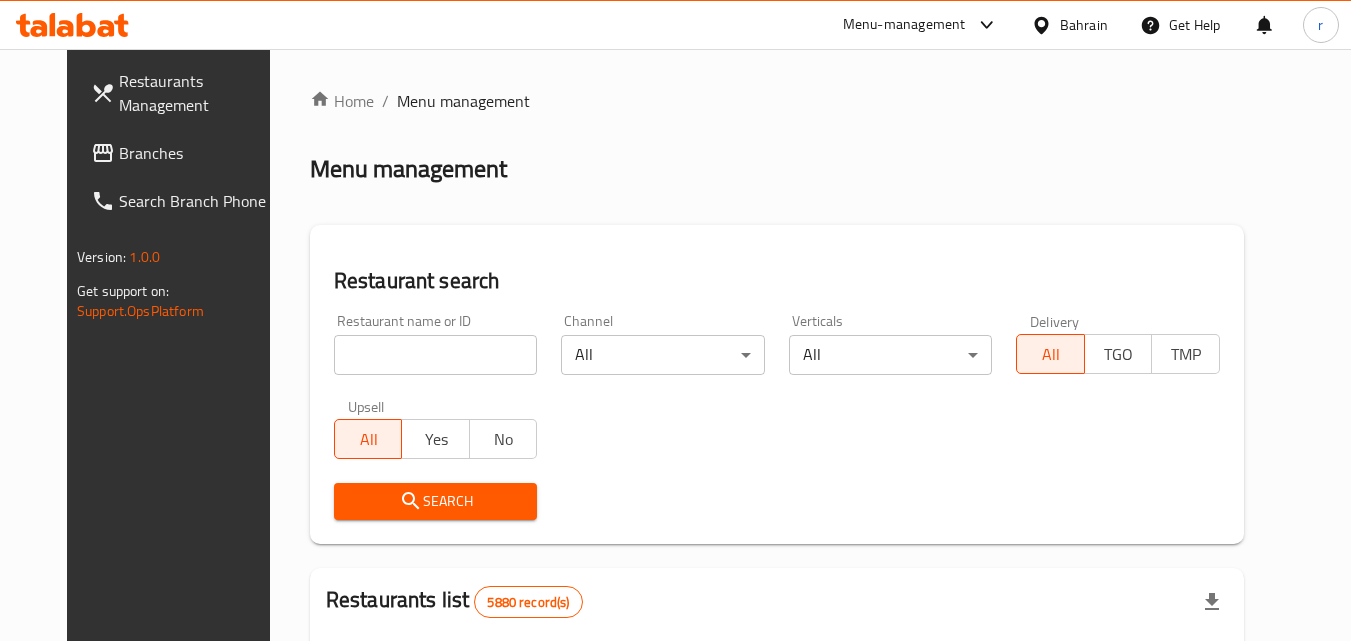click at bounding box center (436, 355) 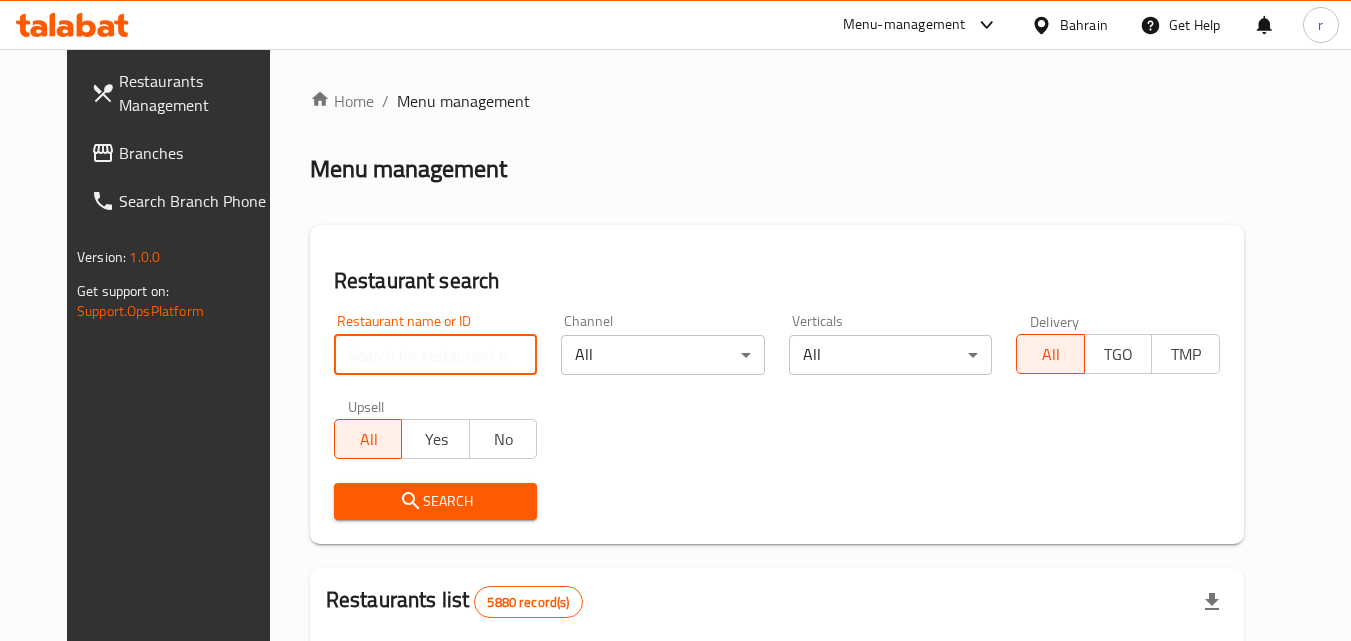 paste on "695700" 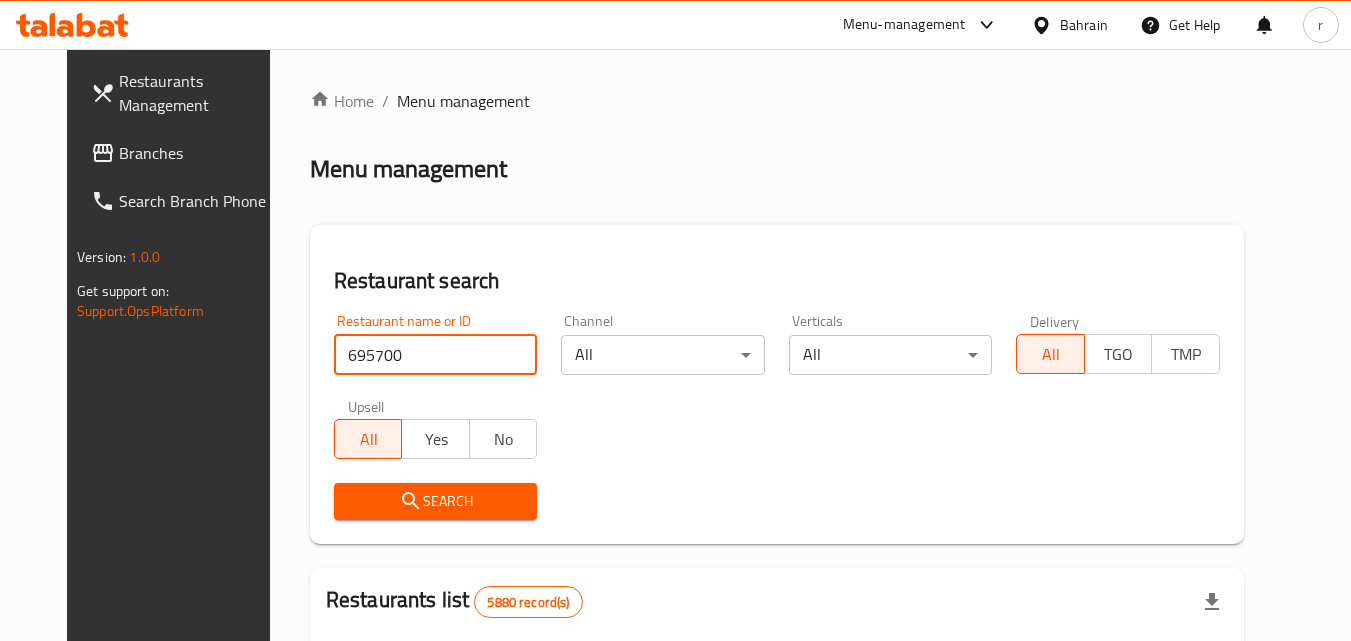 type on "695700" 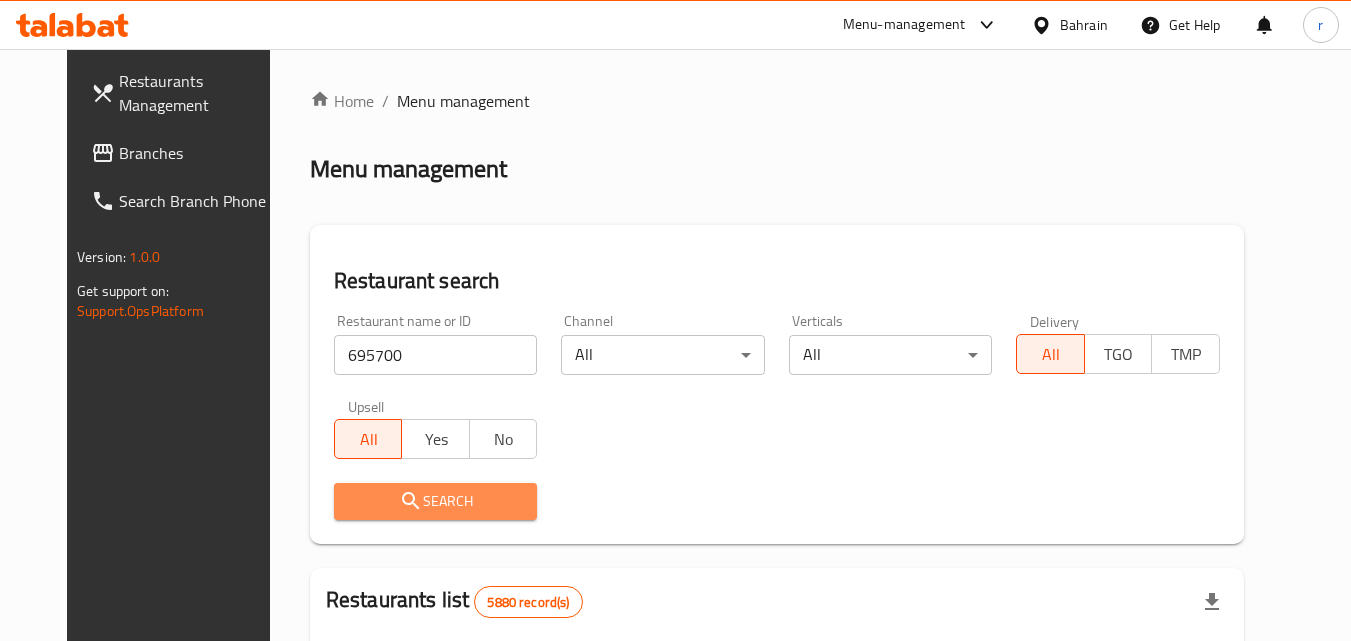 click on "Search" at bounding box center [436, 501] 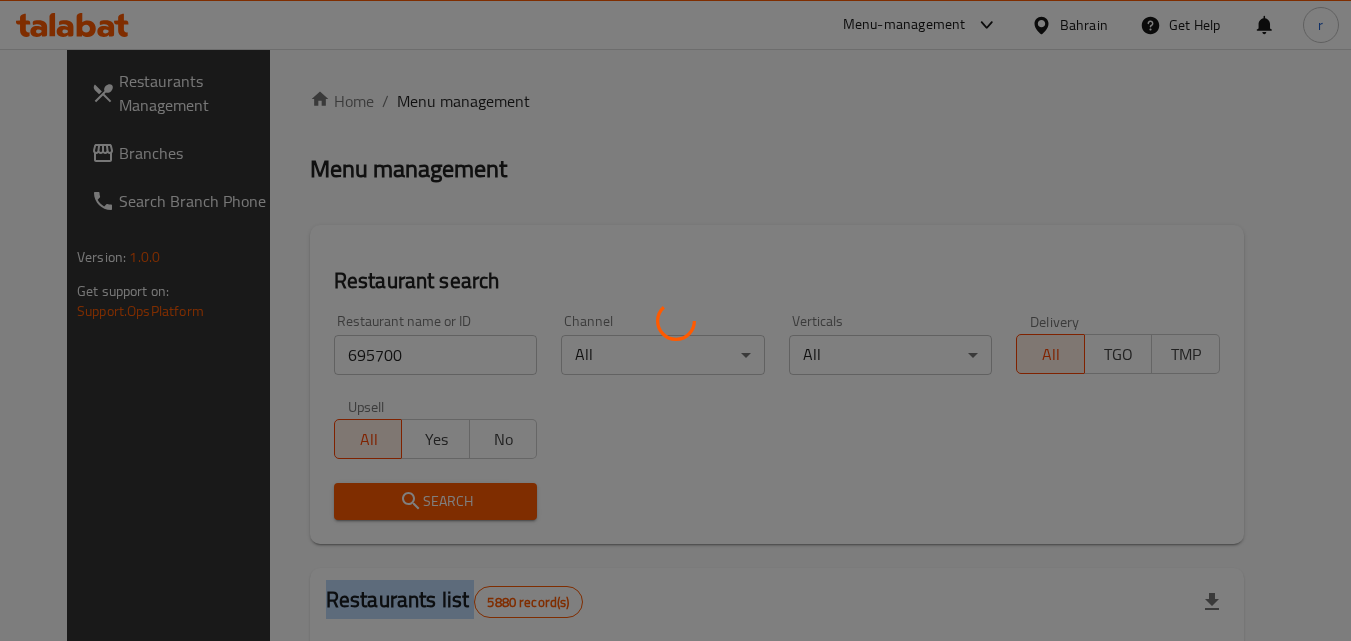 click at bounding box center (675, 320) 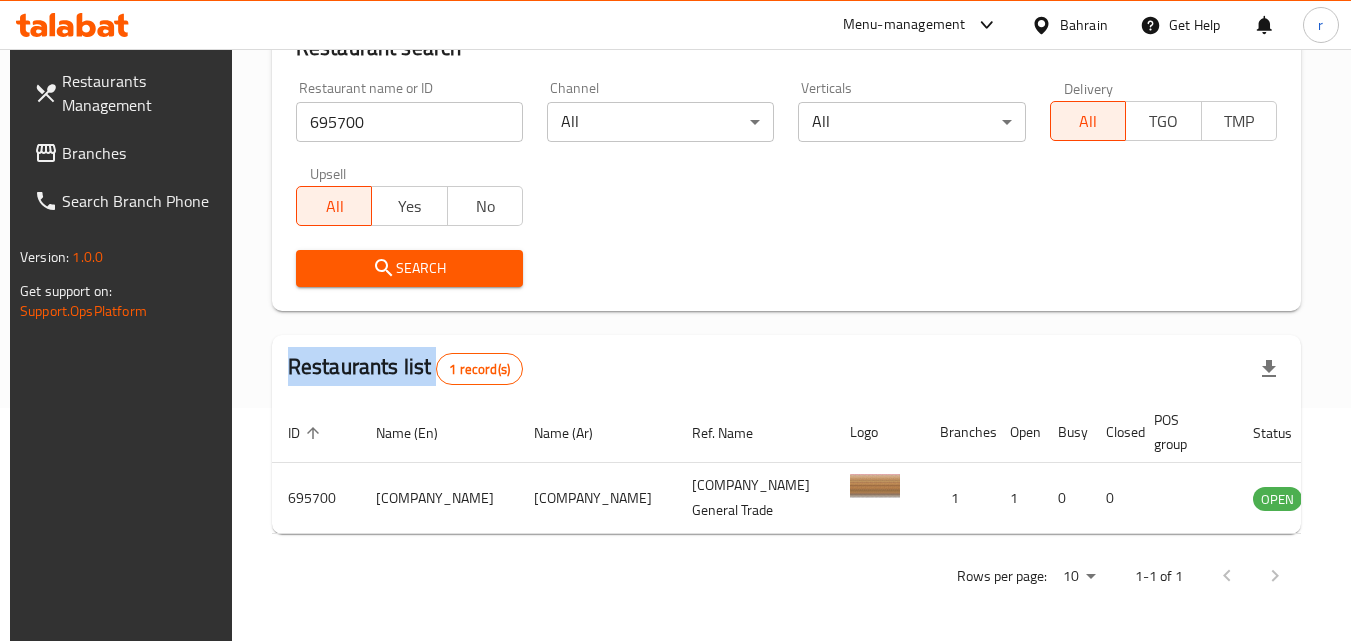 scroll, scrollTop: 234, scrollLeft: 0, axis: vertical 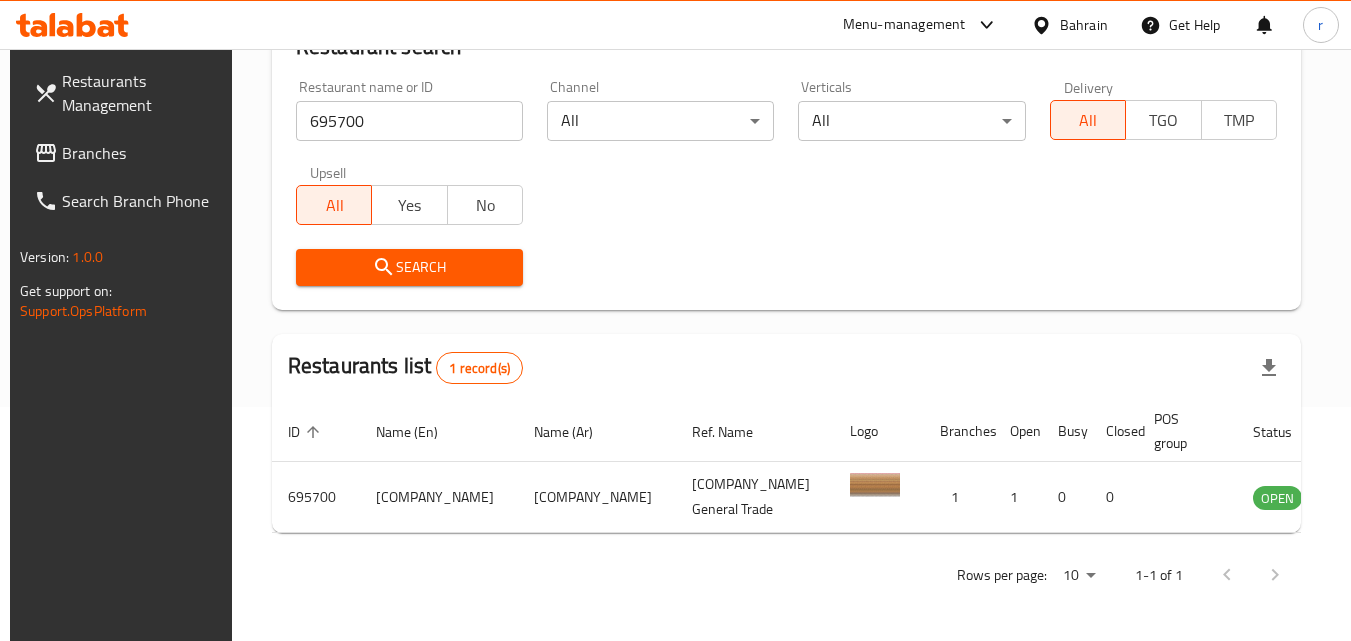 click on "Restaurants list   1 record(s)" at bounding box center (786, 368) 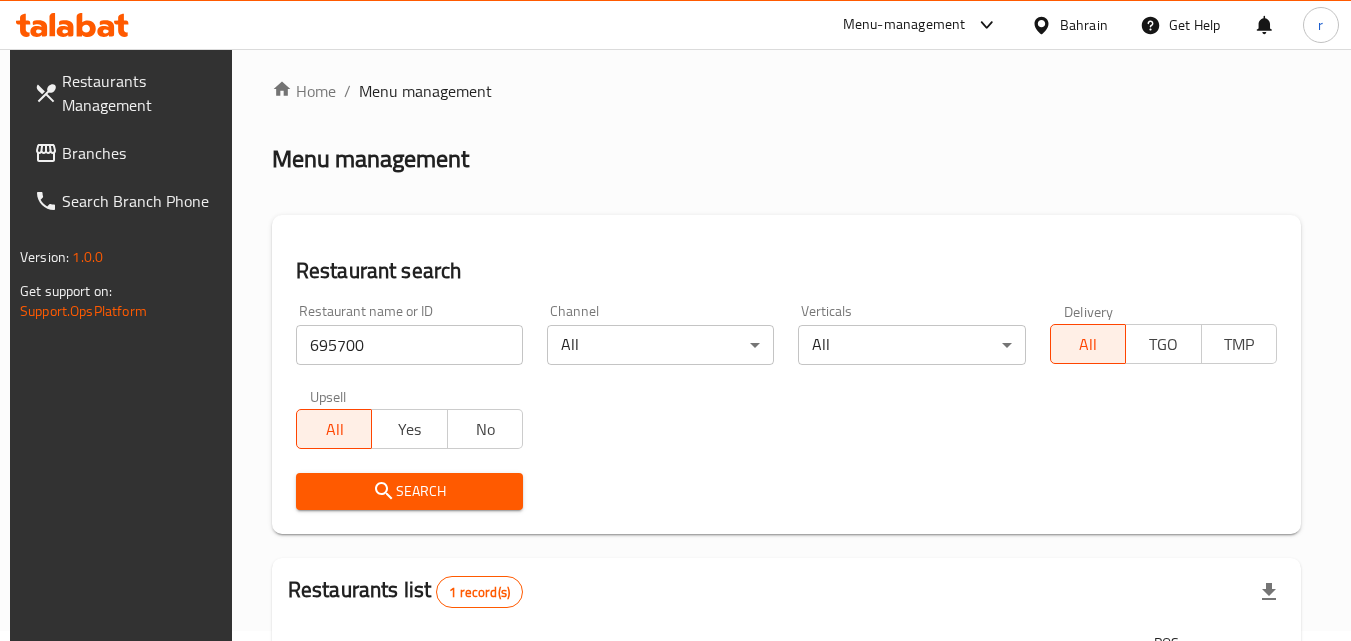 scroll, scrollTop: 0, scrollLeft: 0, axis: both 